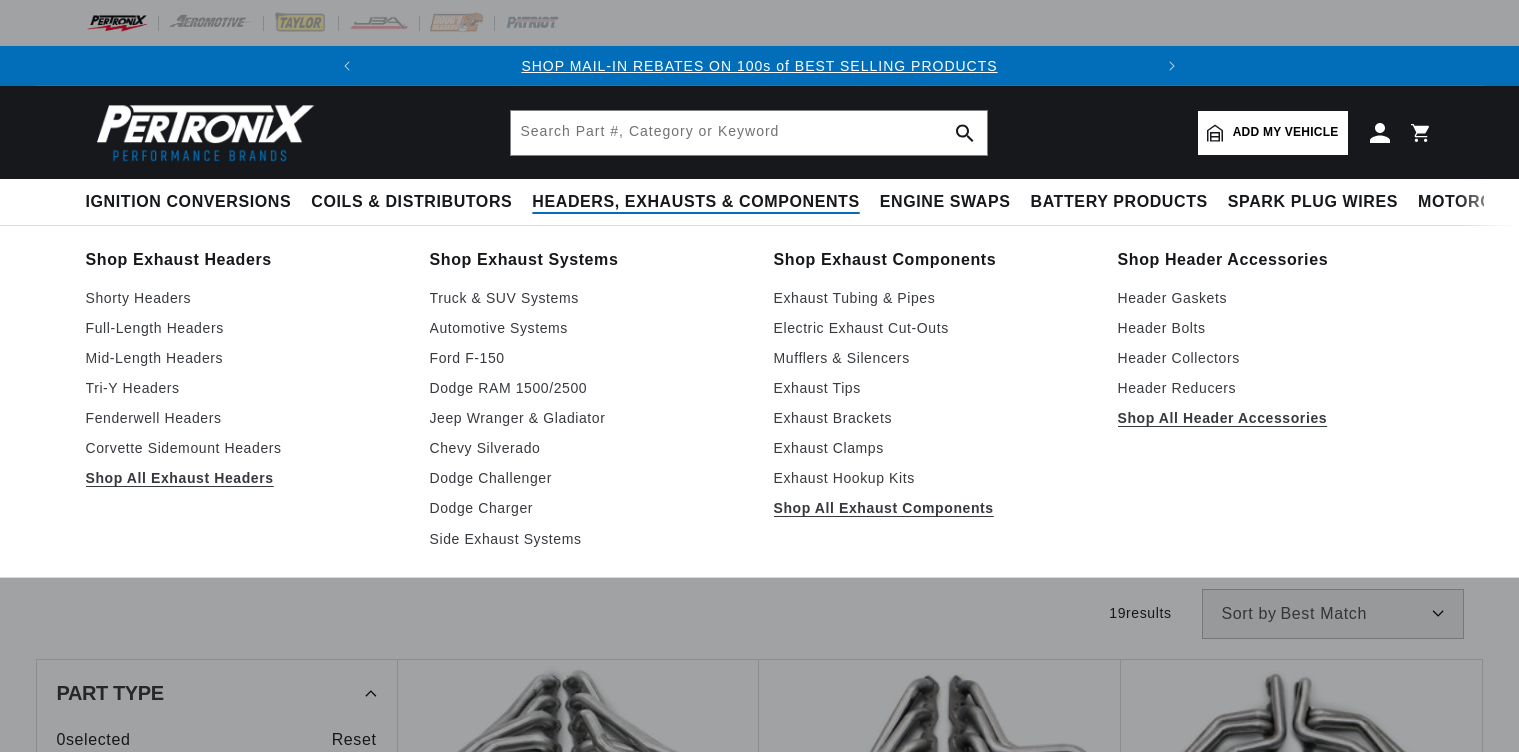 scroll, scrollTop: 0, scrollLeft: 0, axis: both 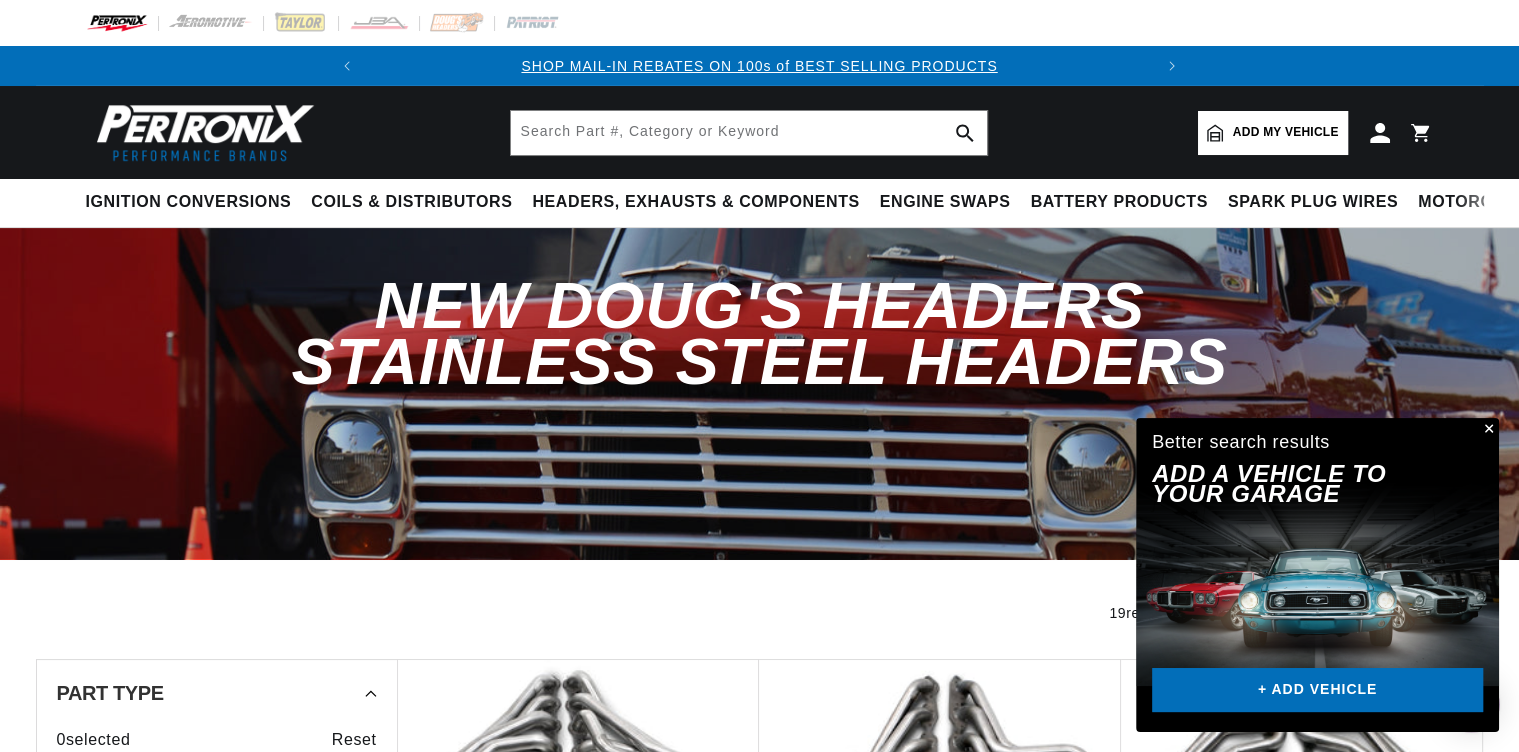 click at bounding box center (1487, 430) 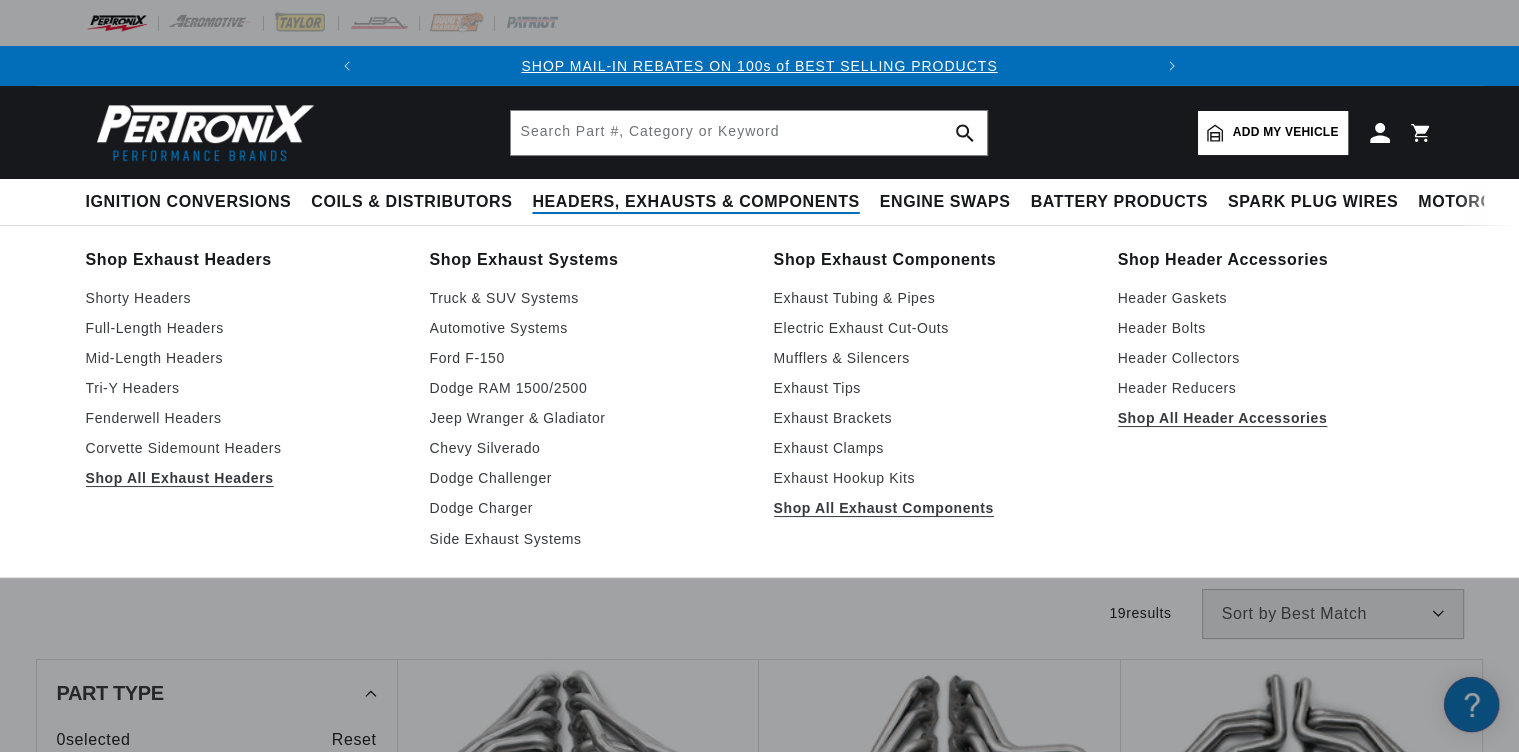 click on "Headers, Exhausts & Components" at bounding box center (695, 202) 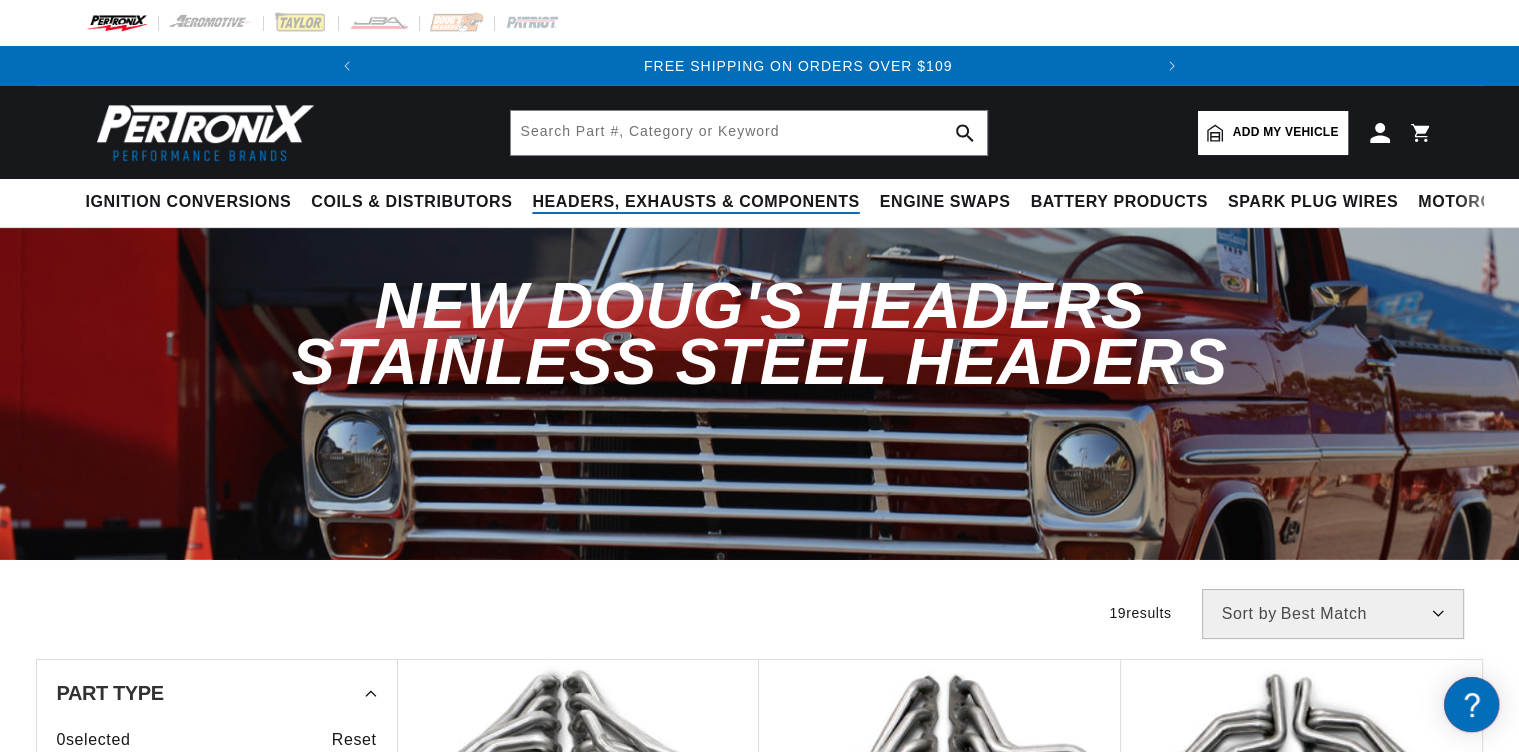 scroll, scrollTop: 0, scrollLeft: 746, axis: horizontal 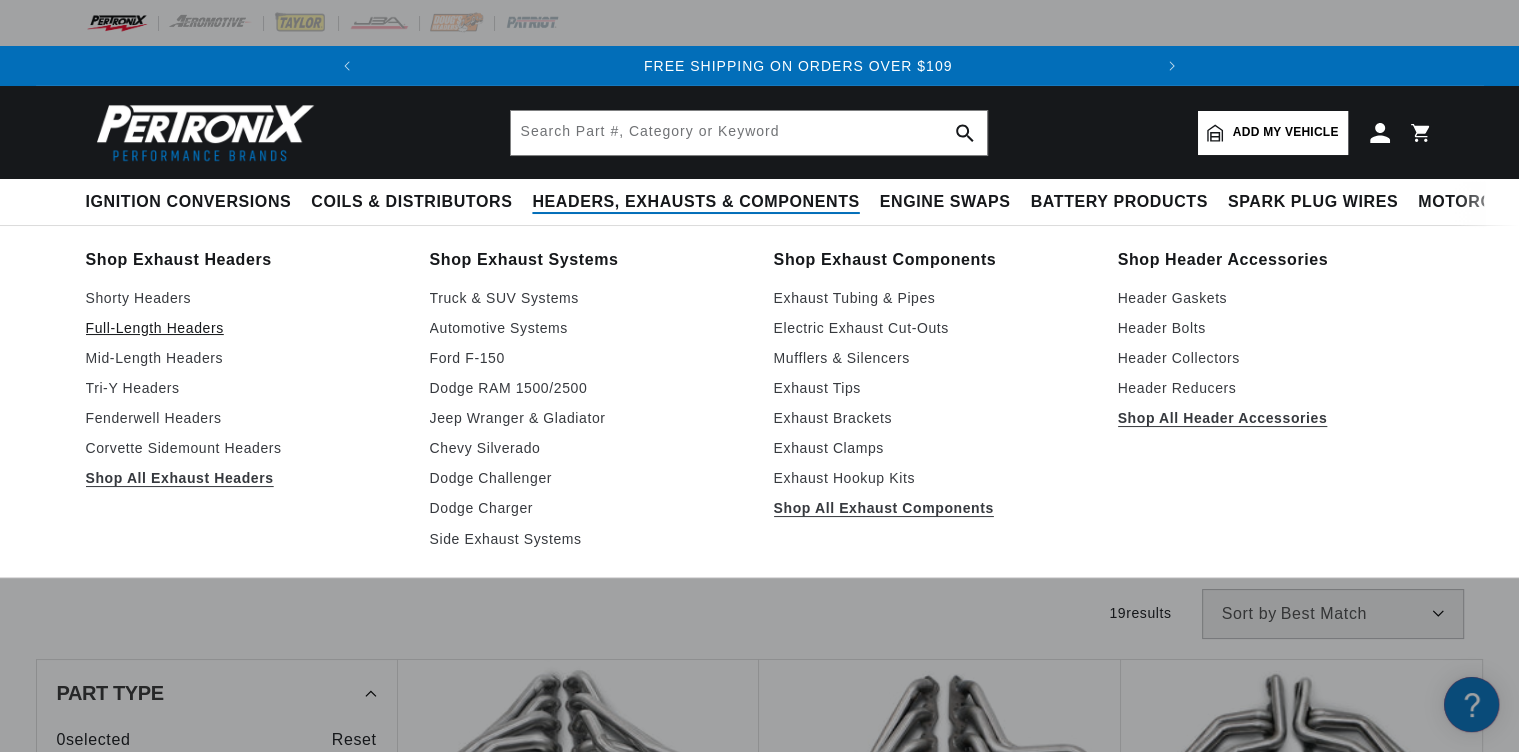 click on "Full-Length Headers" at bounding box center [244, 328] 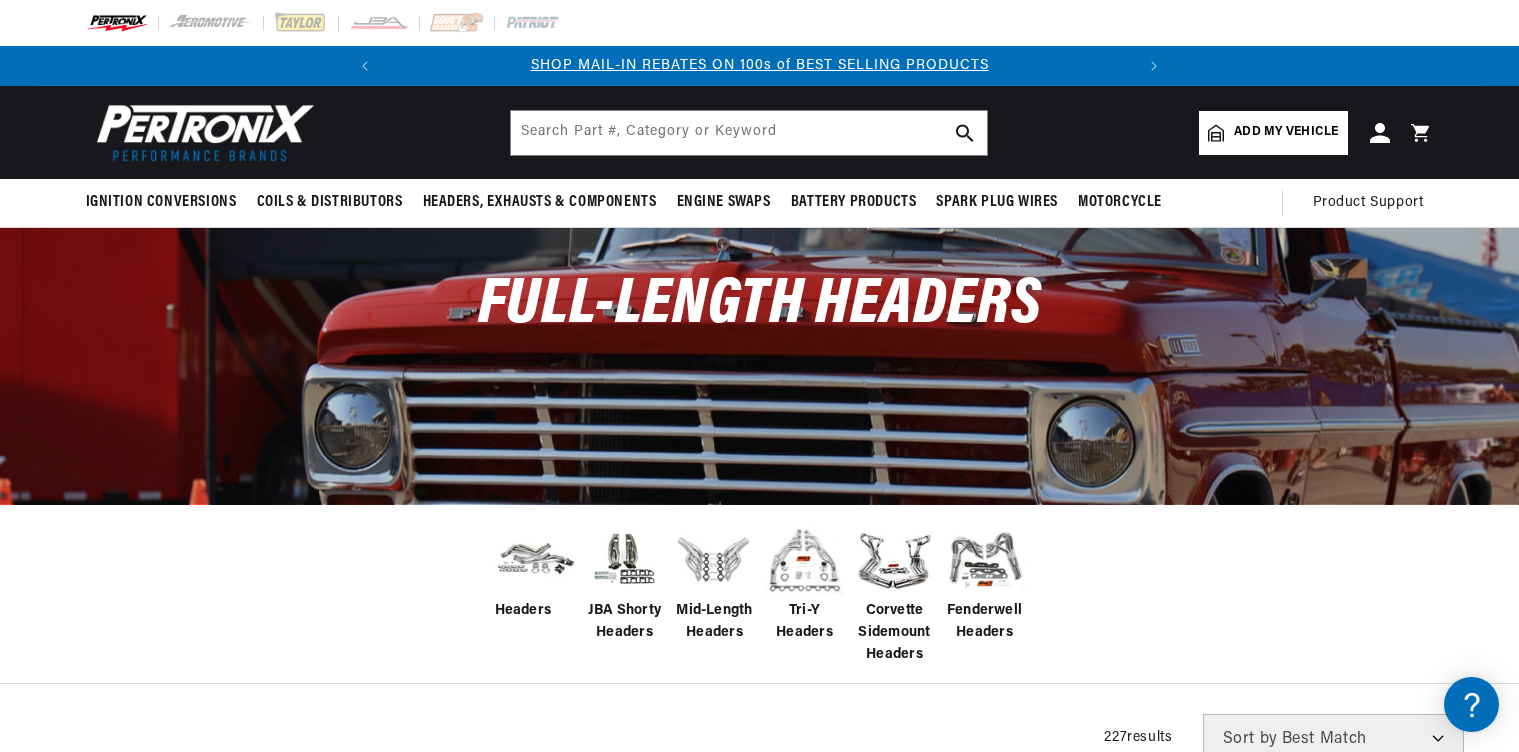 scroll, scrollTop: 0, scrollLeft: 0, axis: both 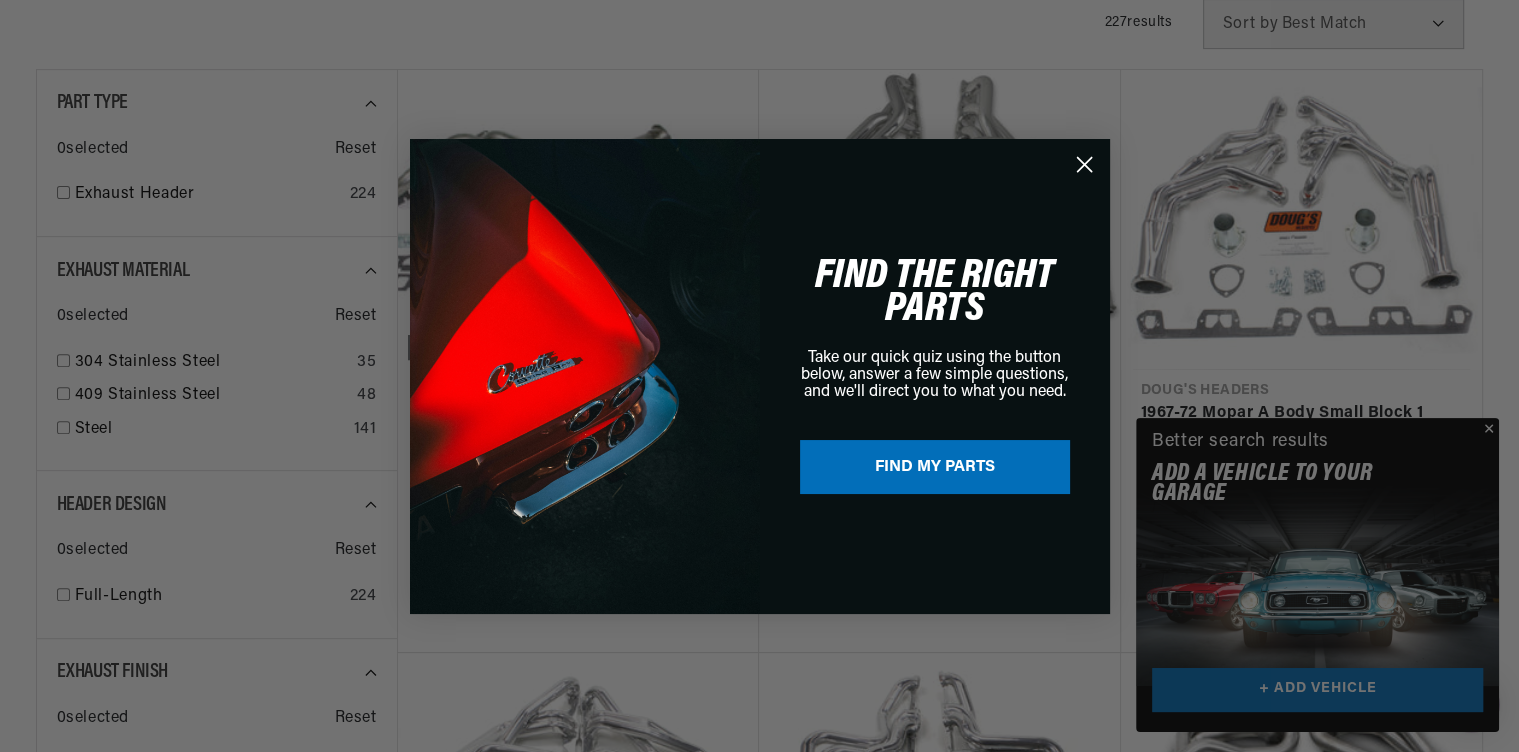 click 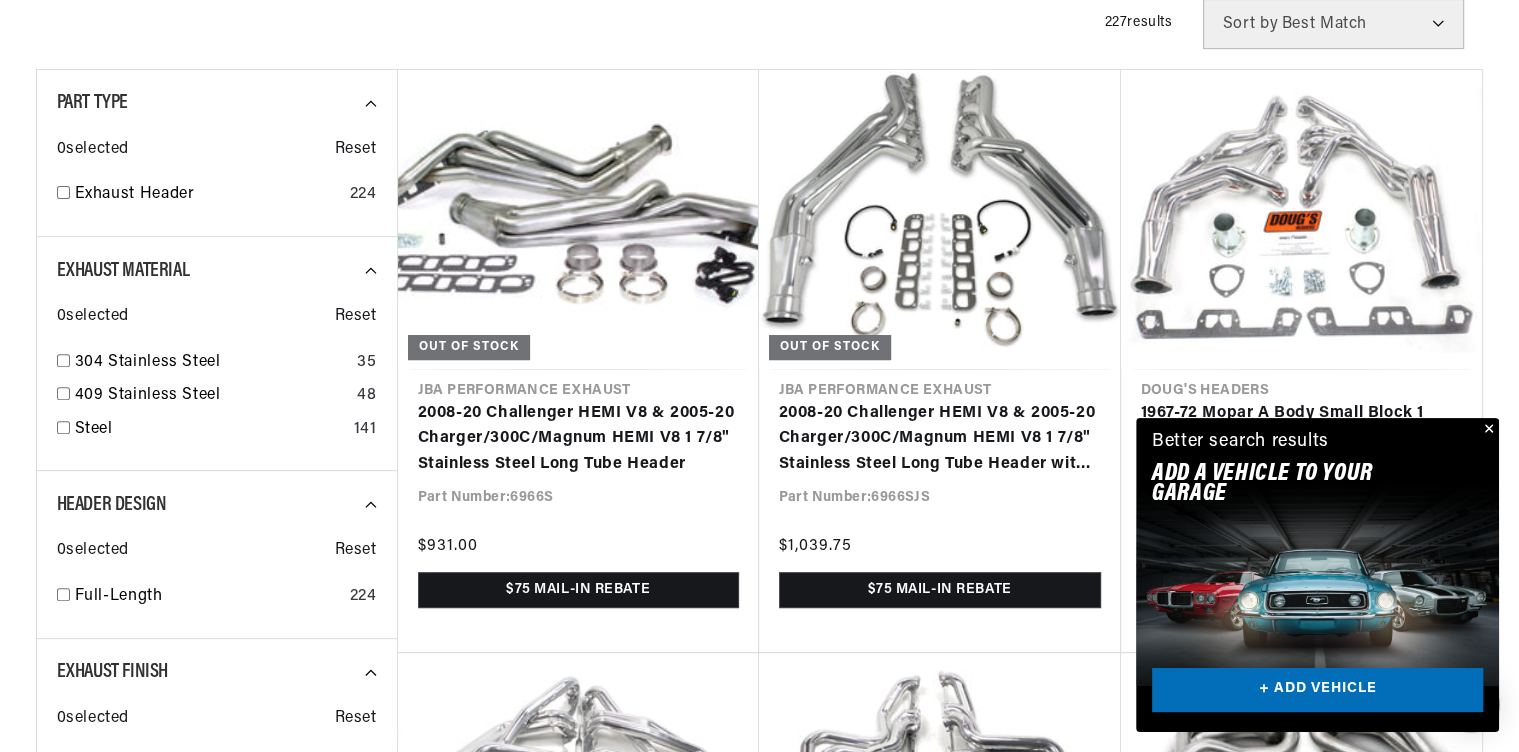 click at bounding box center (1487, 430) 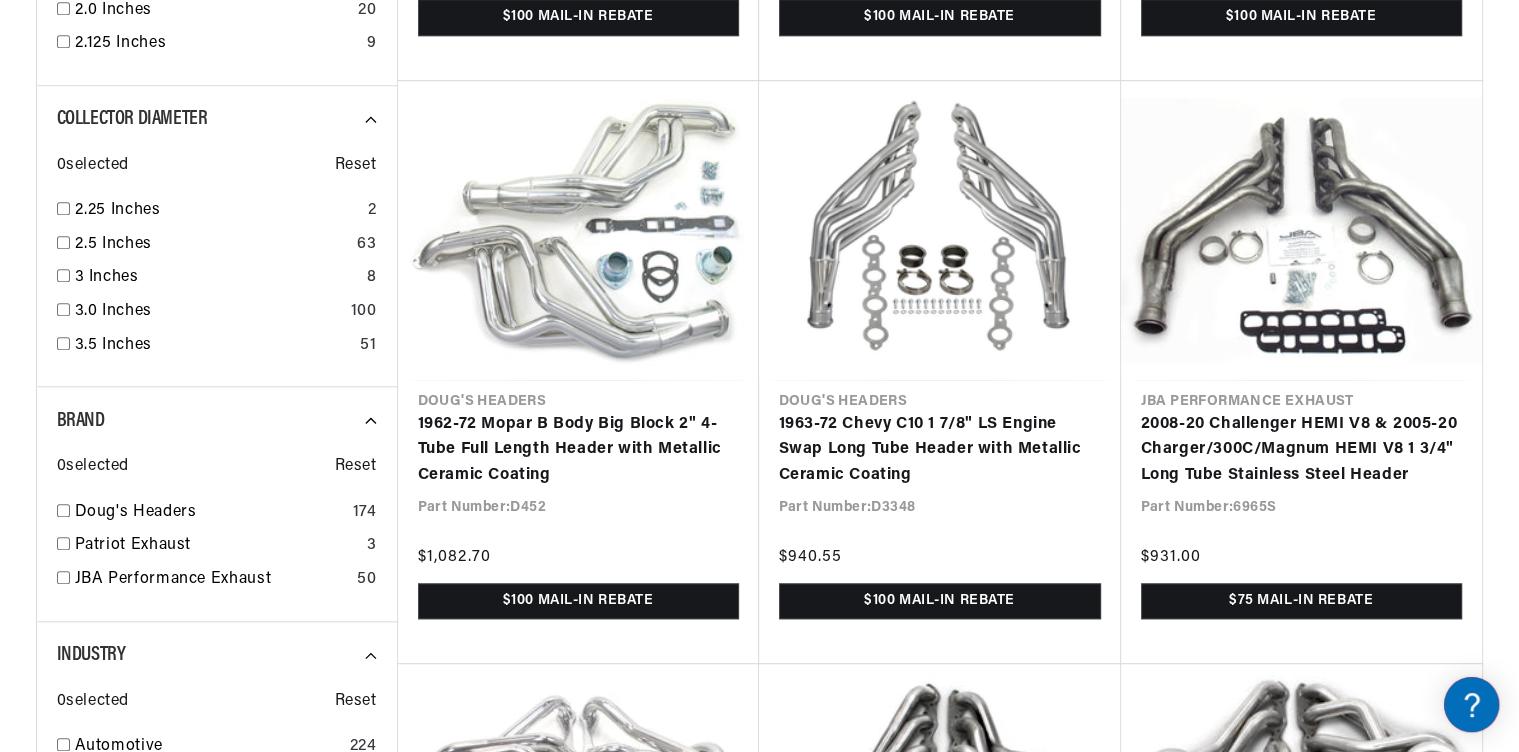 scroll, scrollTop: 2146, scrollLeft: 0, axis: vertical 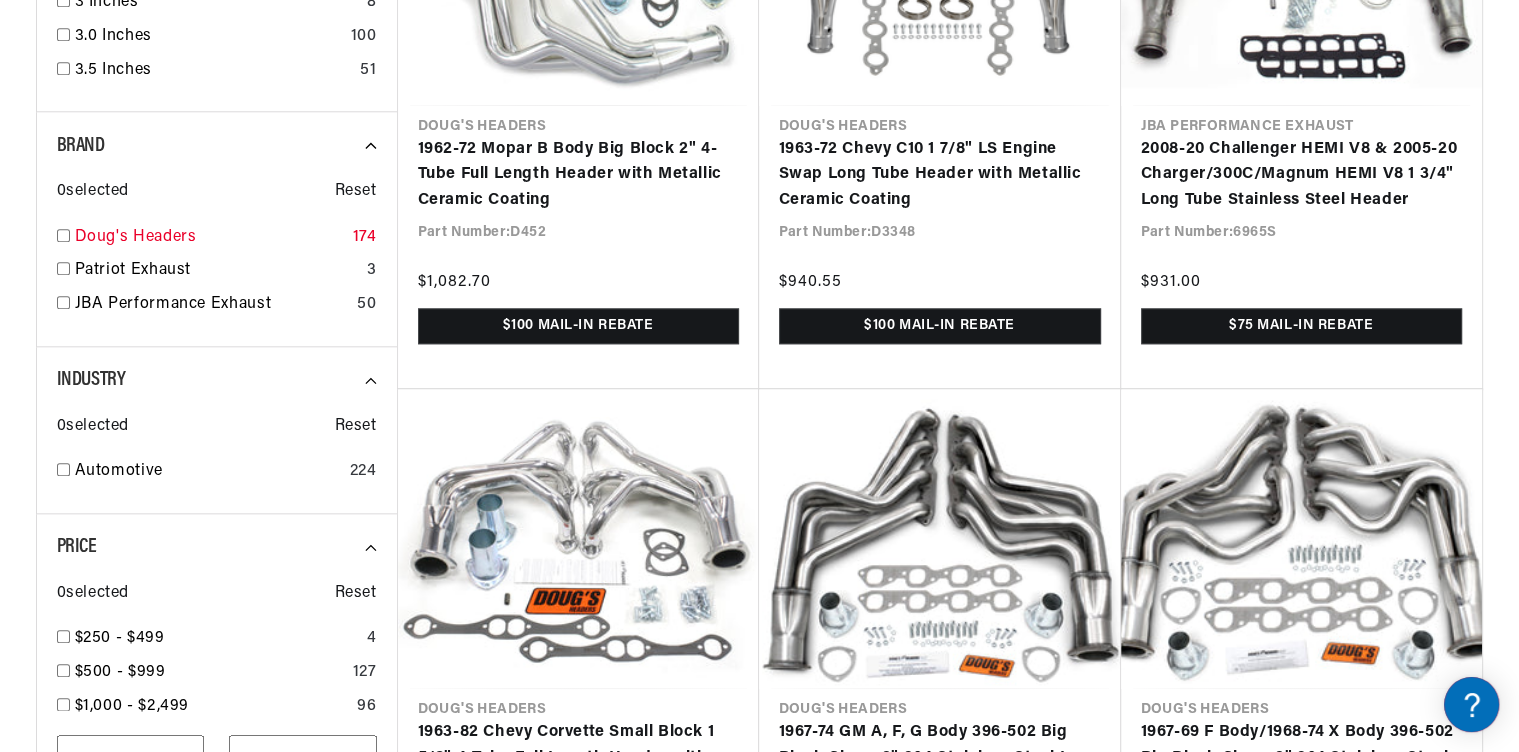click on "Doug's Headers" at bounding box center [210, 238] 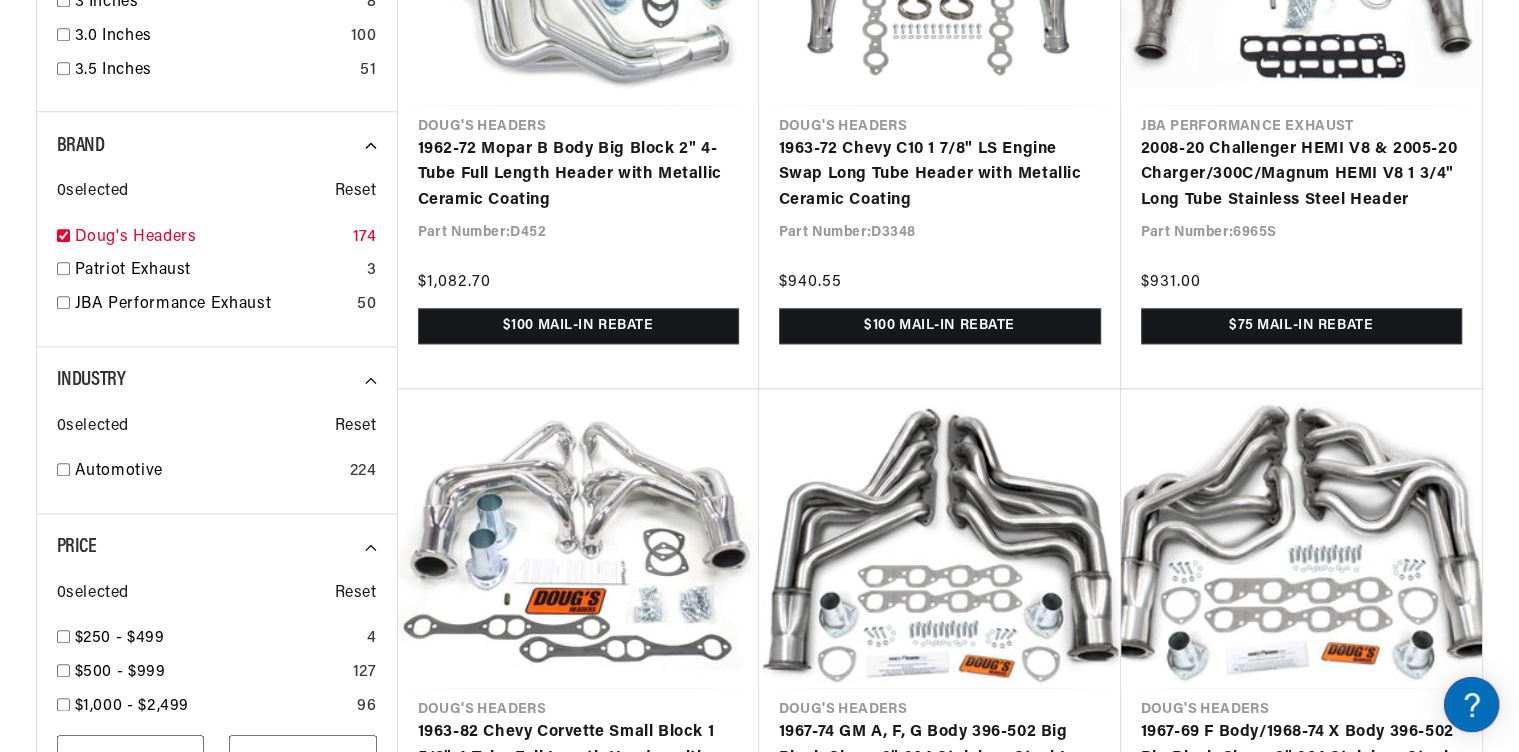 checkbox on "true" 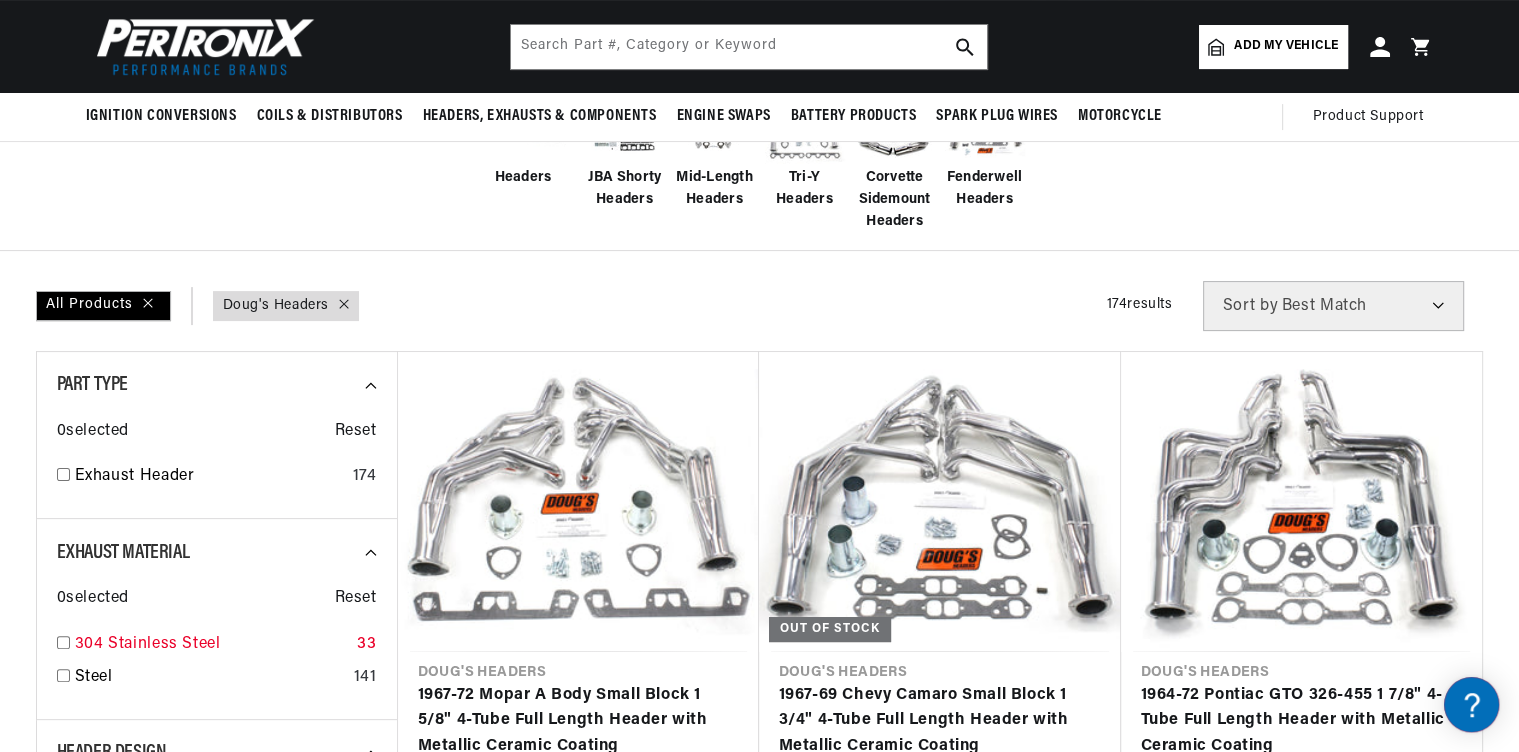 scroll, scrollTop: 190, scrollLeft: 0, axis: vertical 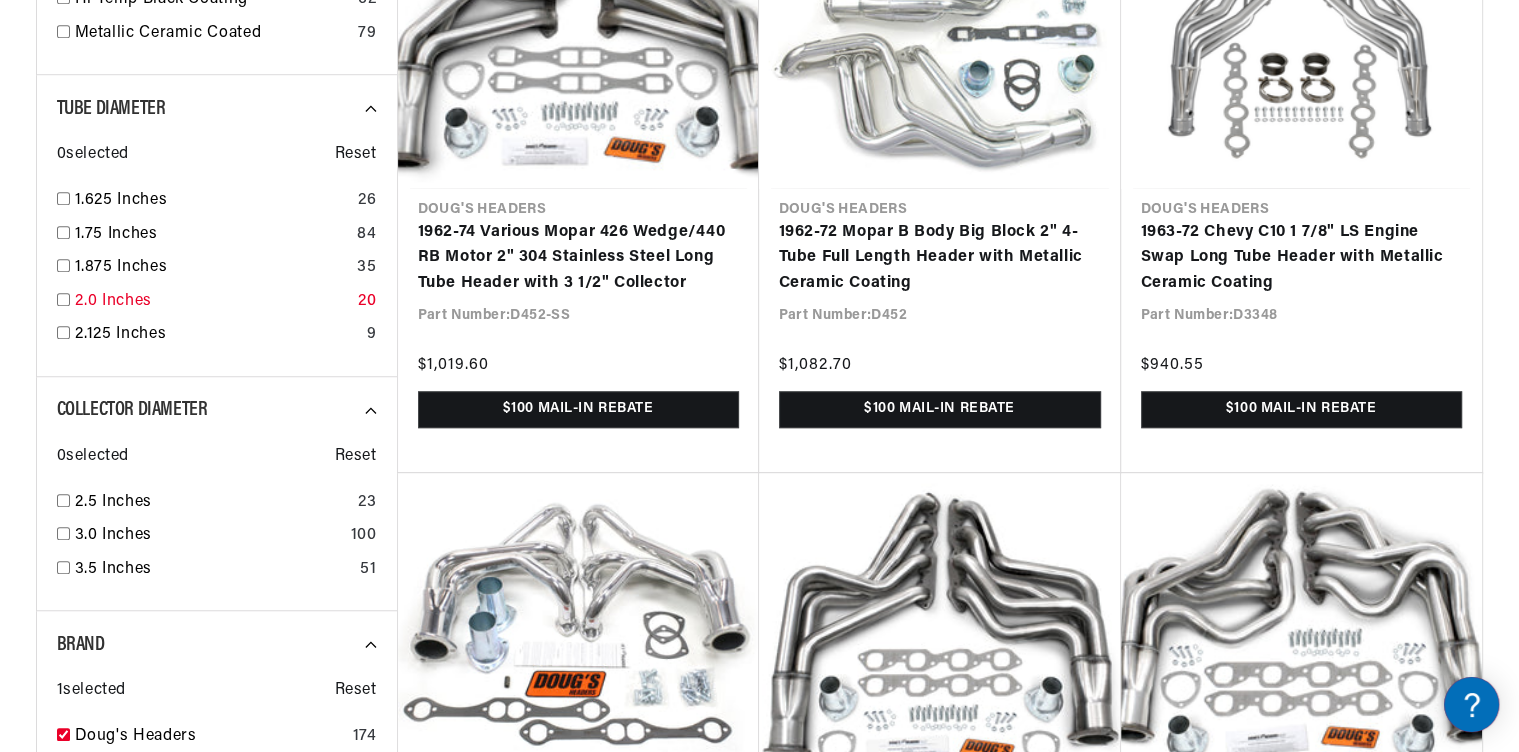 click on "2.0 Inches" at bounding box center [213, 302] 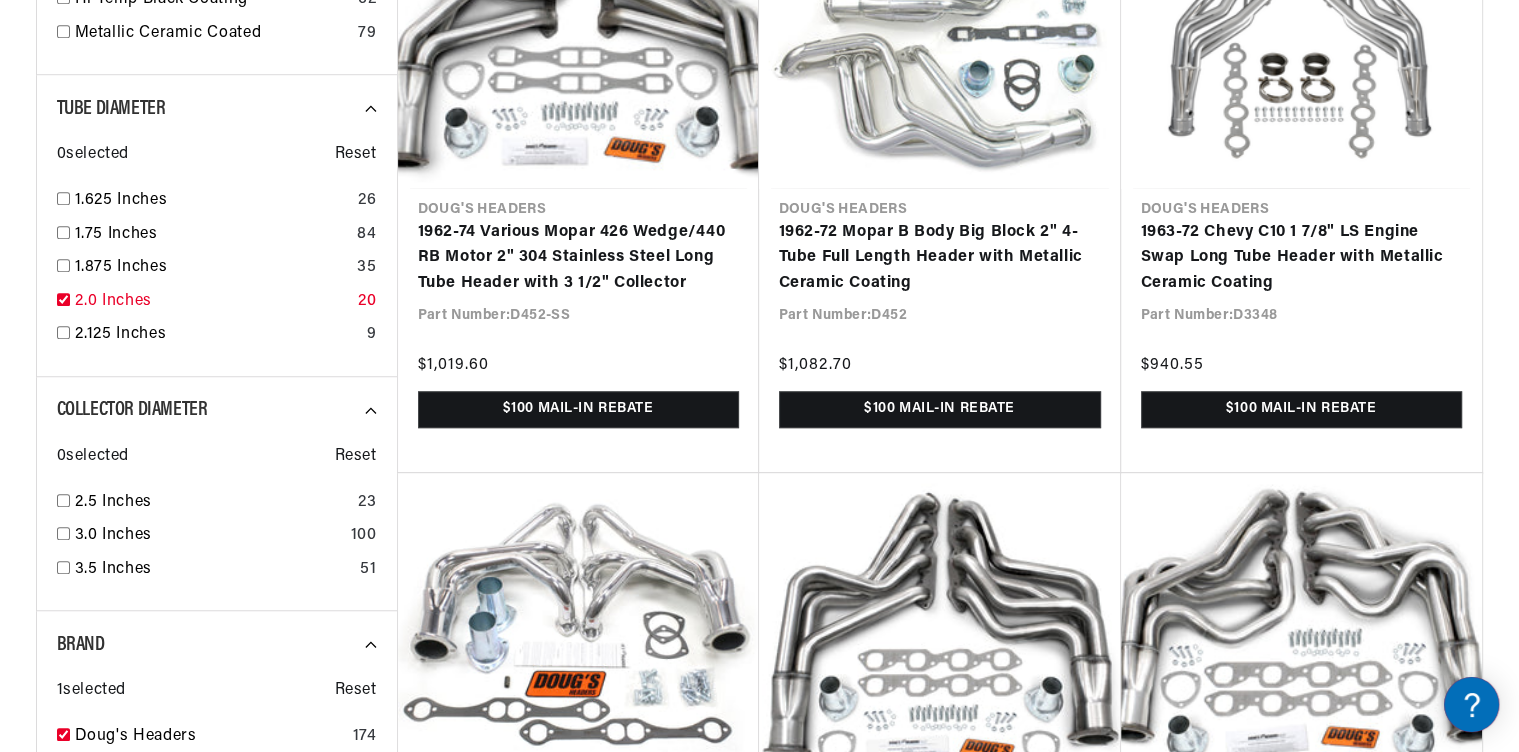 checkbox on "true" 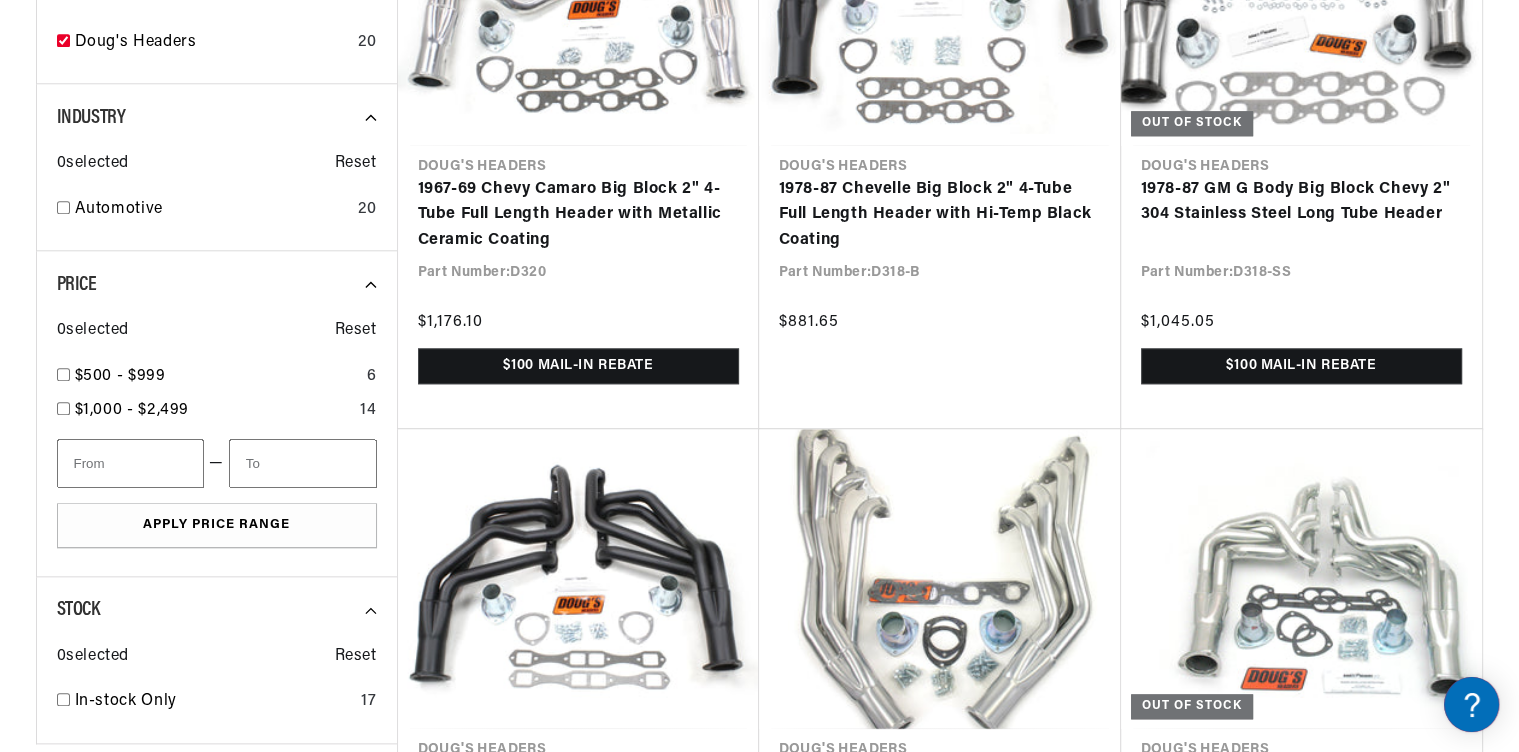 scroll, scrollTop: 2195, scrollLeft: 0, axis: vertical 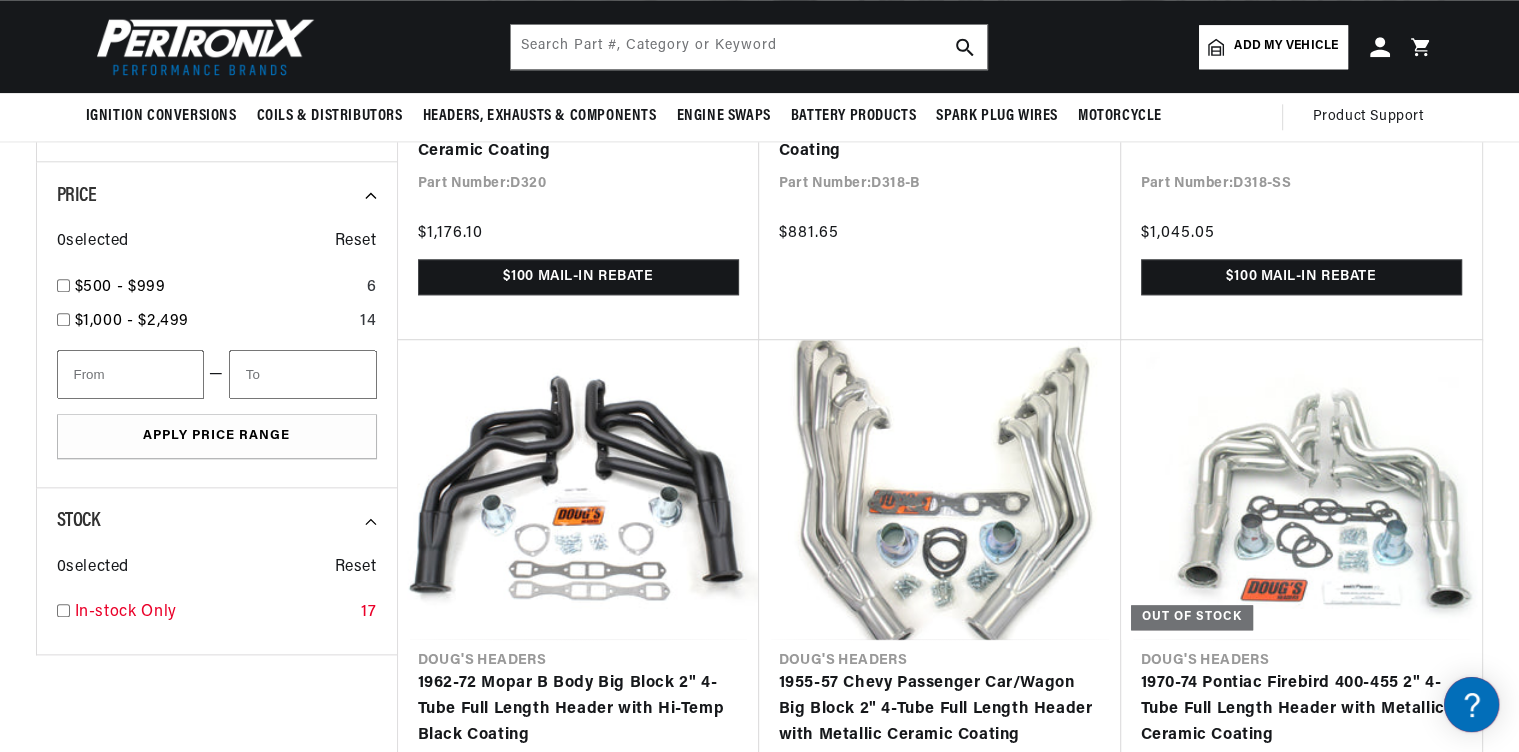 click on "In-stock Only 17" at bounding box center [217, 617] 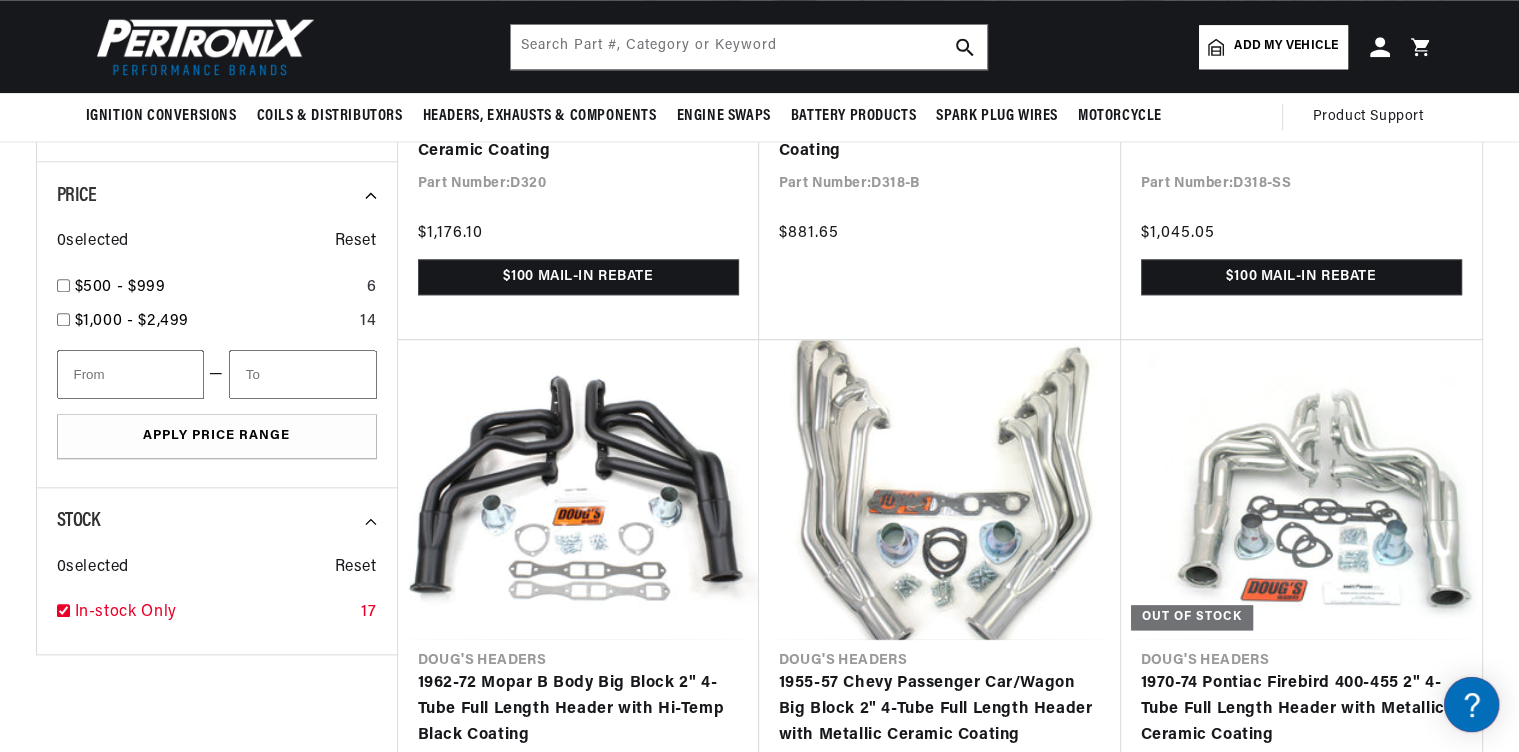 checkbox on "true" 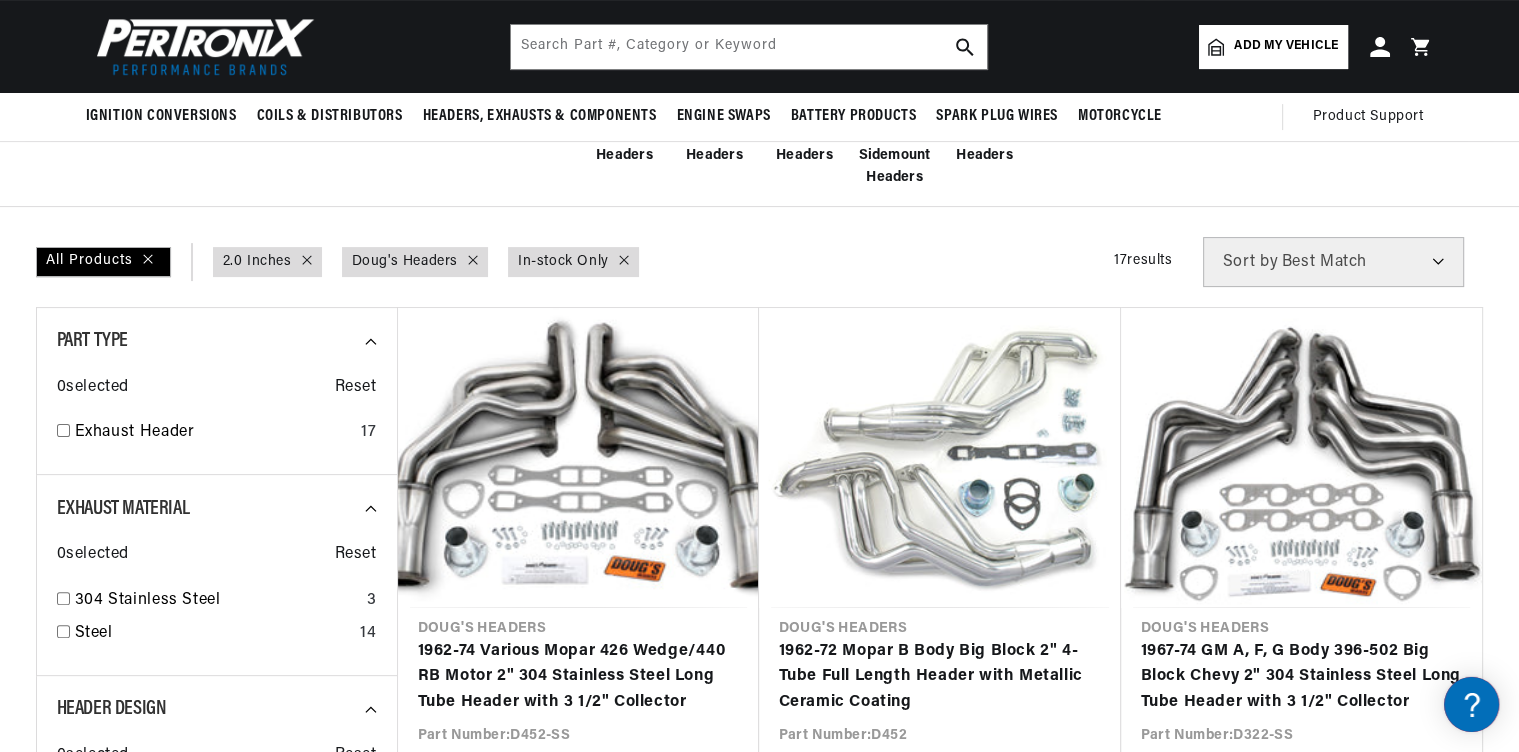 scroll, scrollTop: 474, scrollLeft: 0, axis: vertical 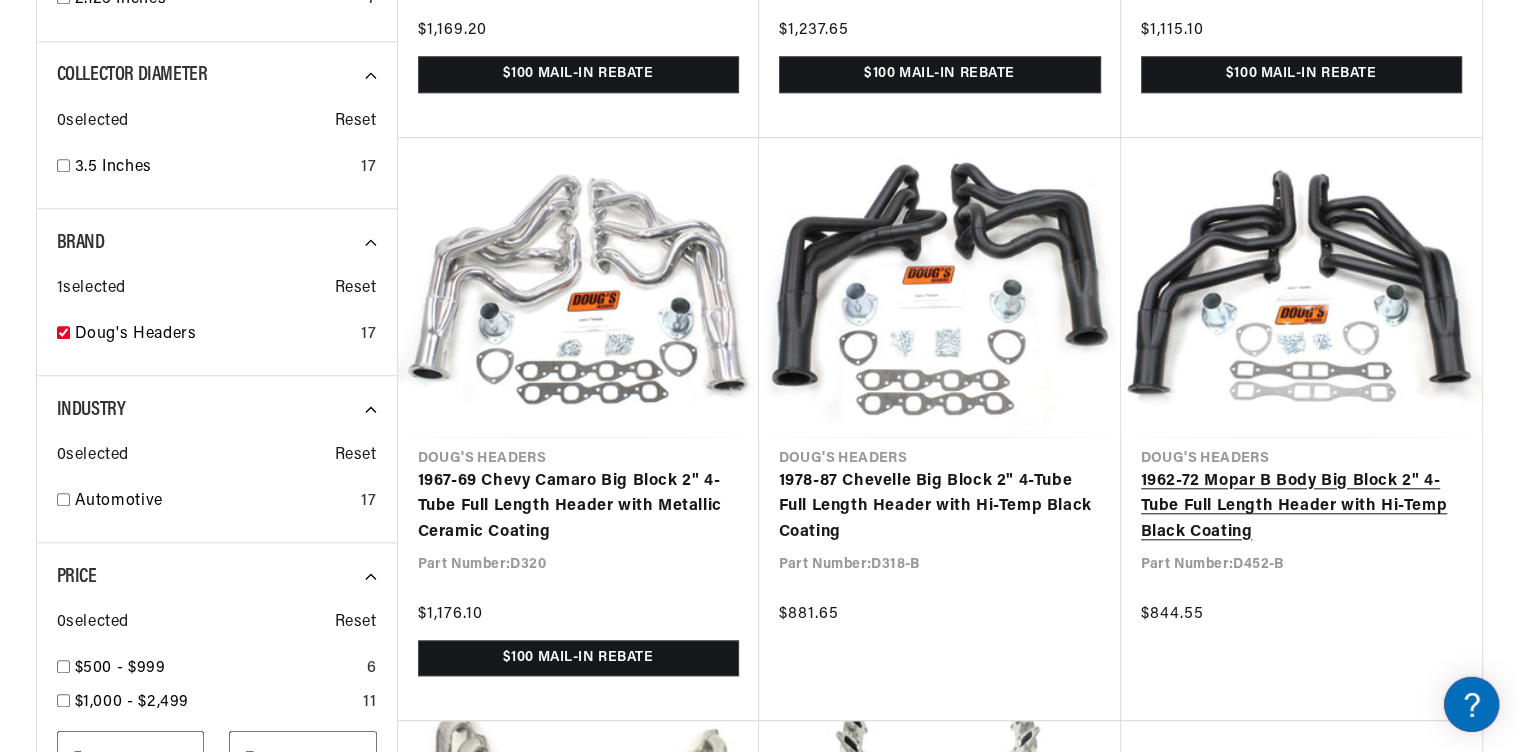click on "1962-72 Mopar B Body Big Block 2" 4-Tube Full Length Header with Hi-Temp Black Coating" at bounding box center [1301, 507] 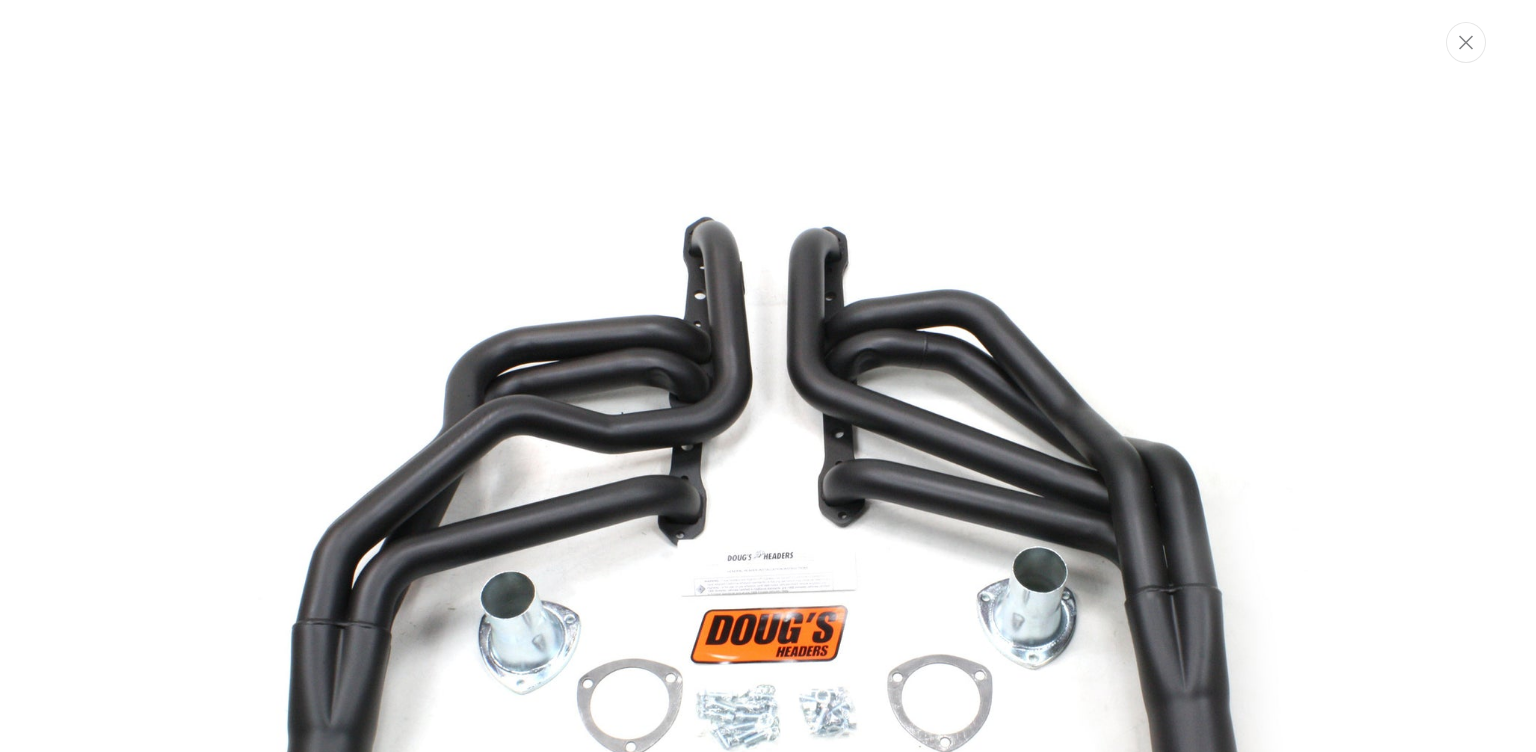 scroll, scrollTop: 0, scrollLeft: 0, axis: both 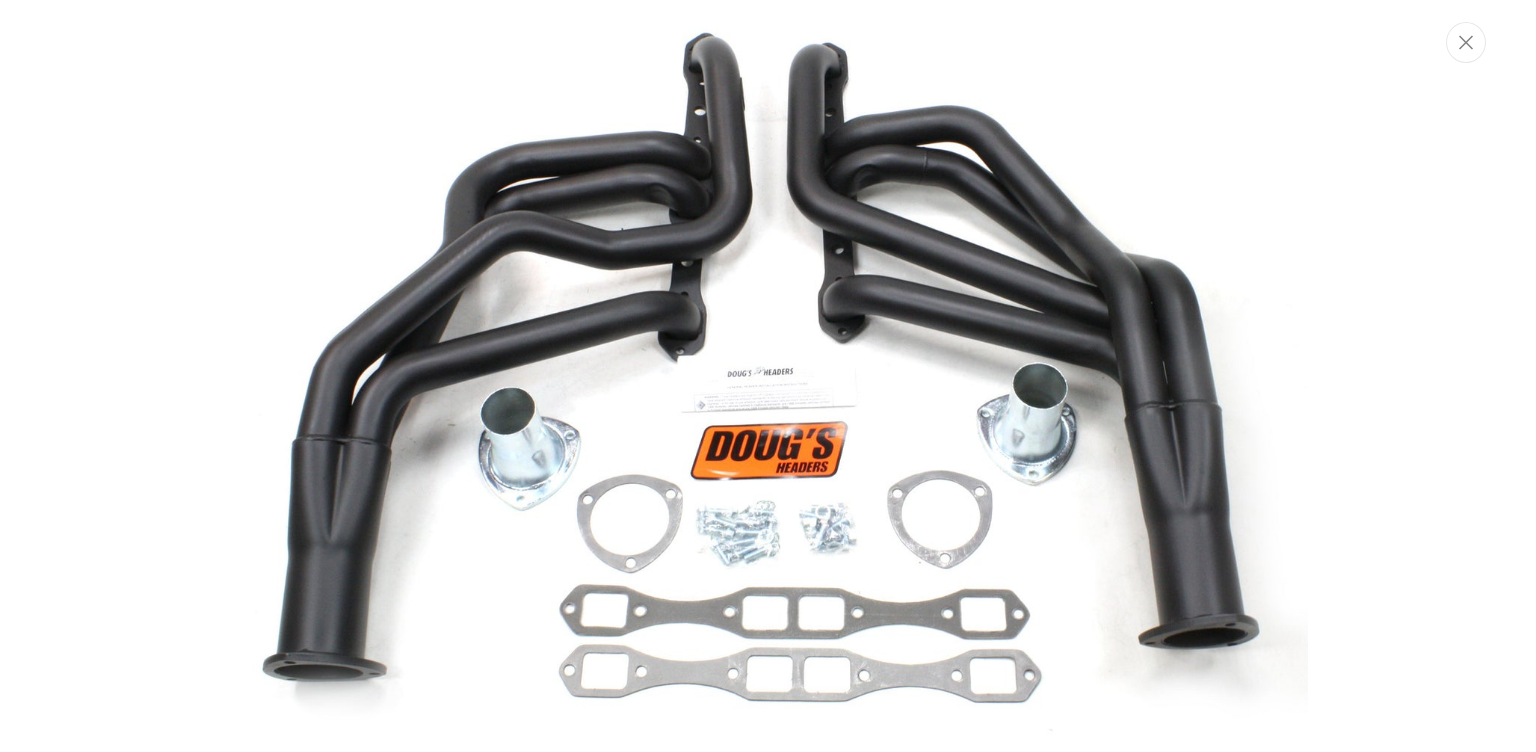 click at bounding box center (768, 376) 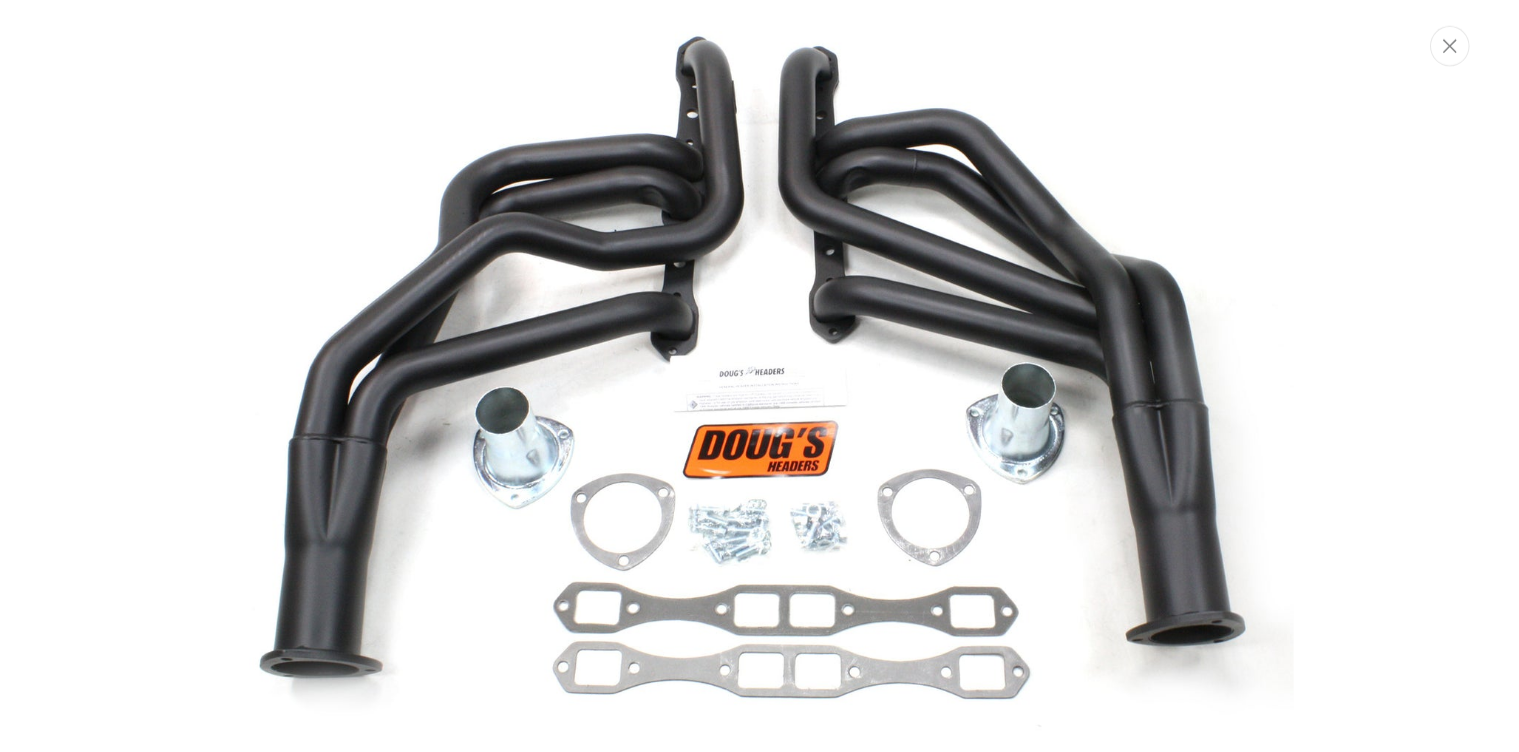 scroll, scrollTop: 556, scrollLeft: 0, axis: vertical 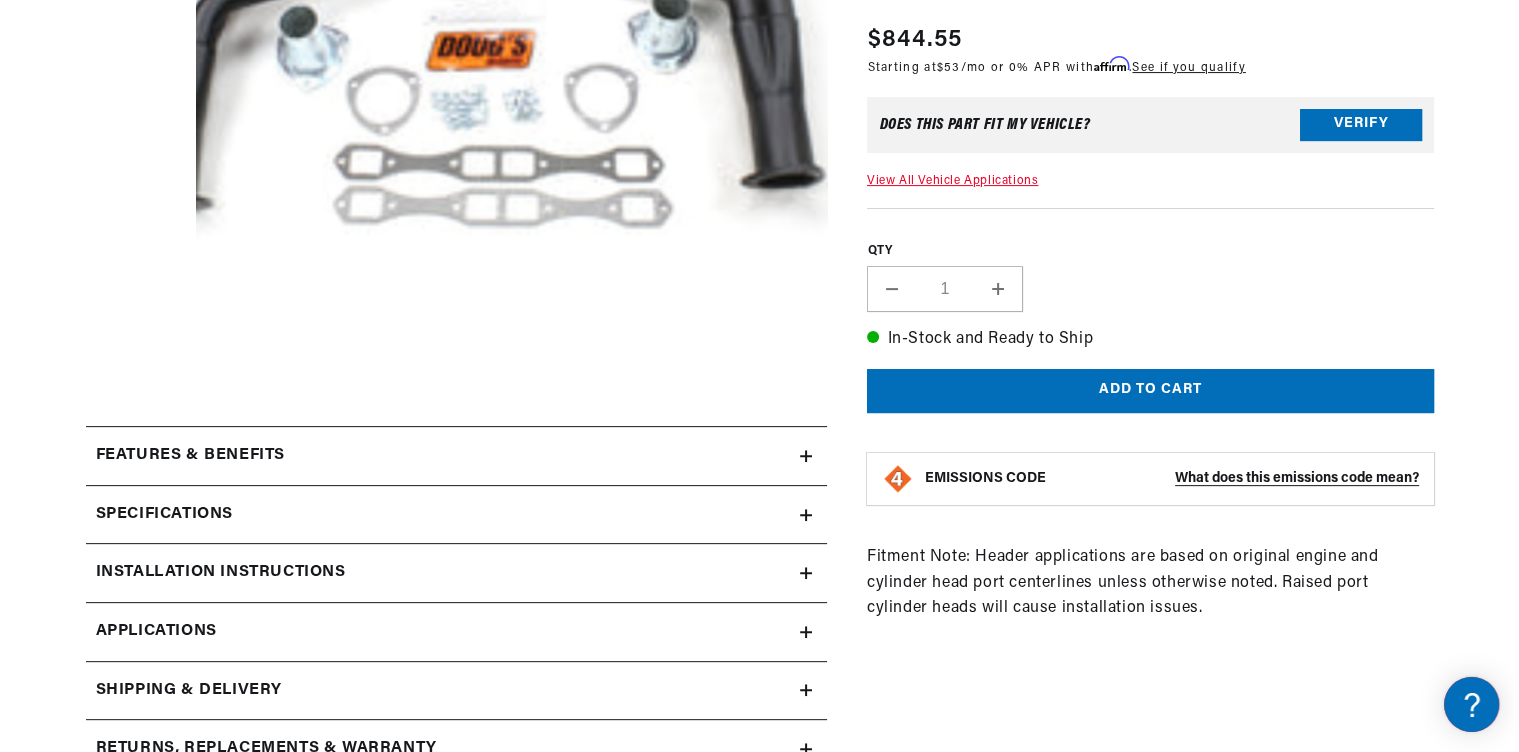 click on "Open media 1 in modal" at bounding box center (101, 376) 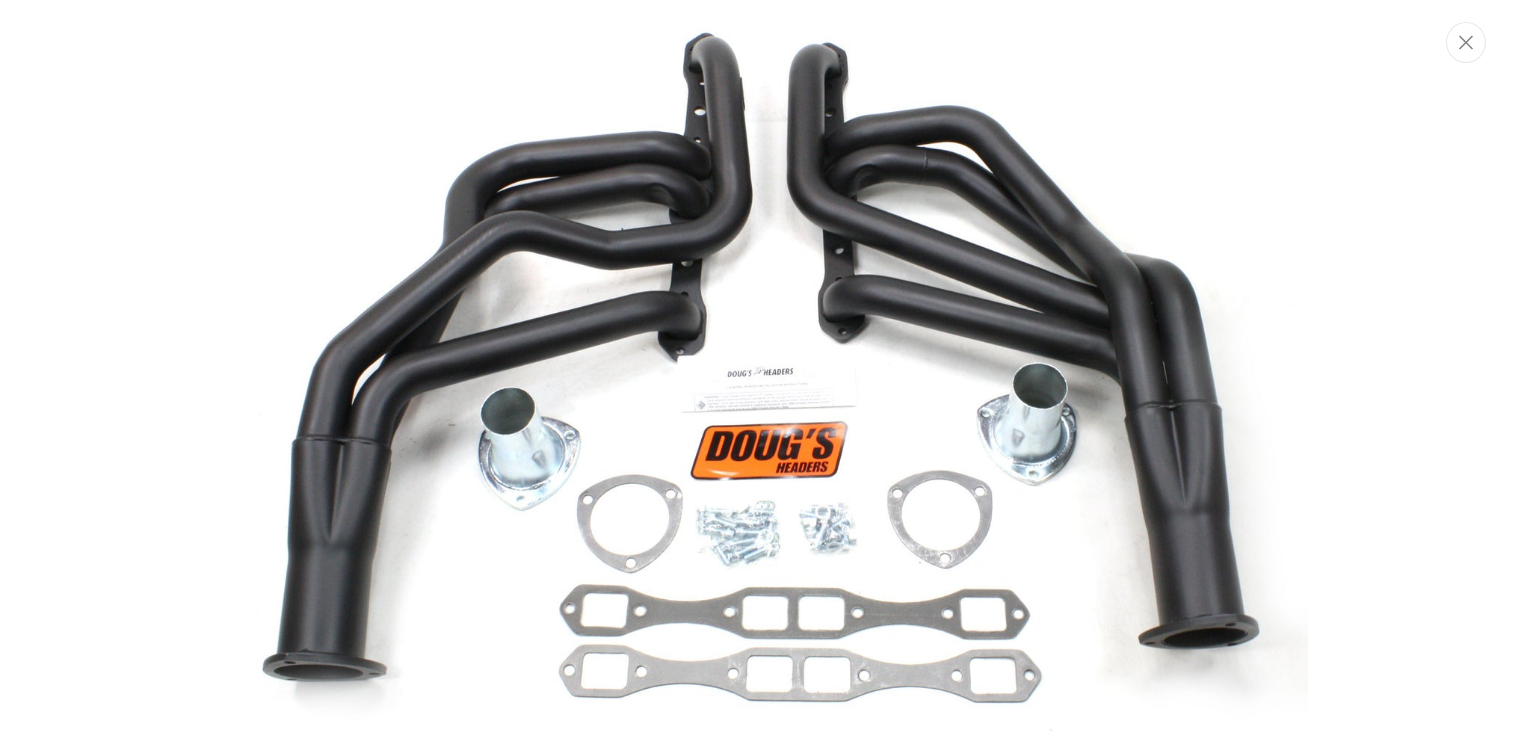scroll, scrollTop: 150, scrollLeft: 0, axis: vertical 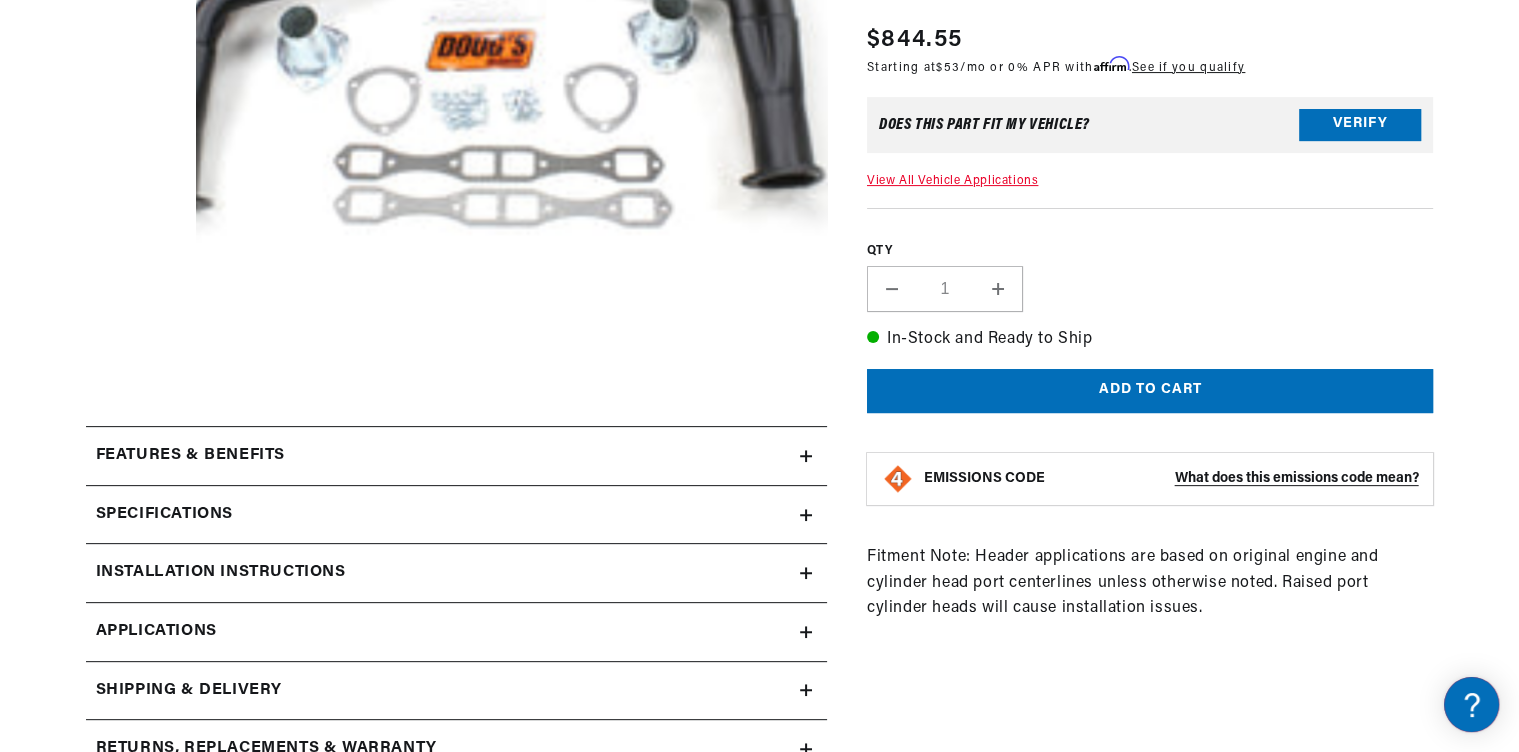 click on "Features & Benefits" at bounding box center (456, 456) 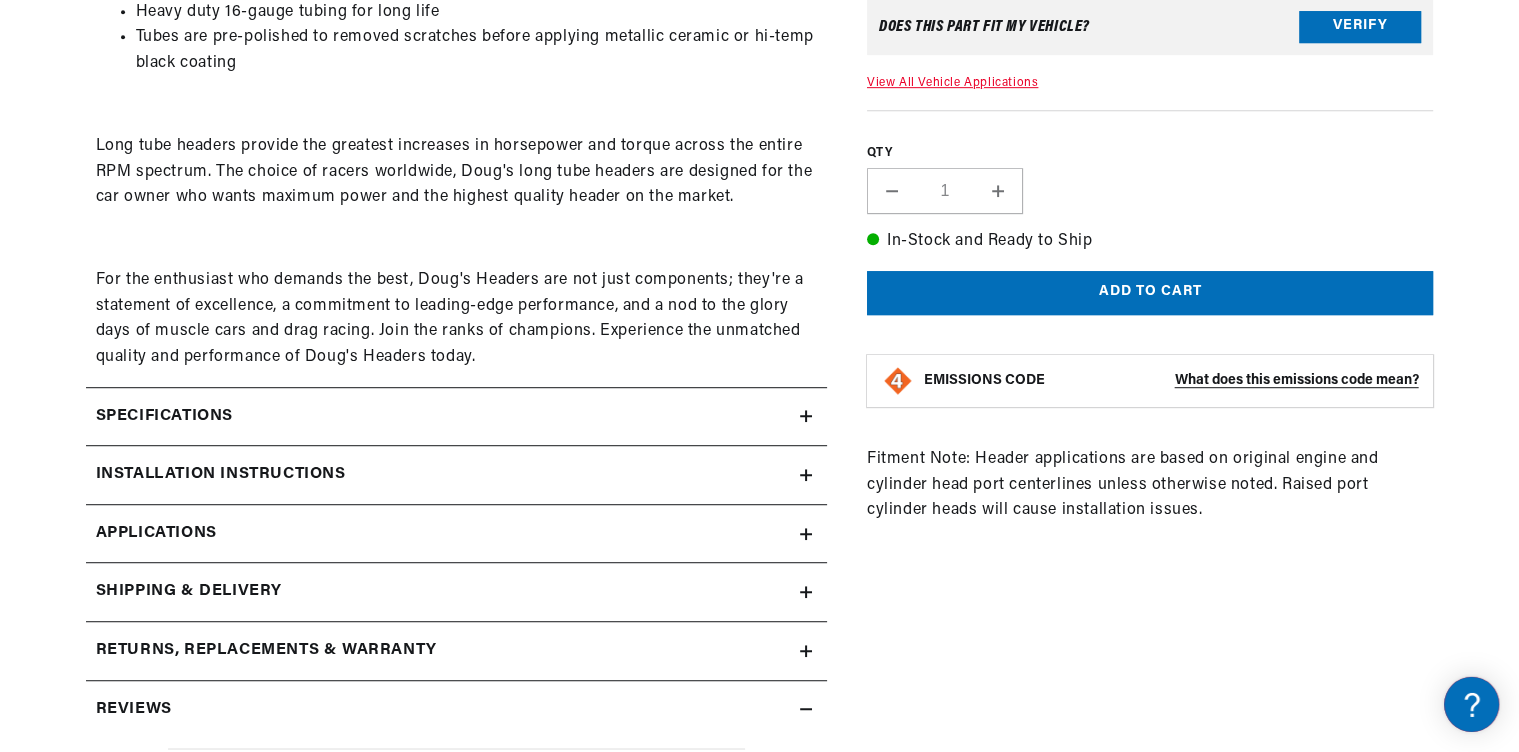 scroll, scrollTop: 1271, scrollLeft: 0, axis: vertical 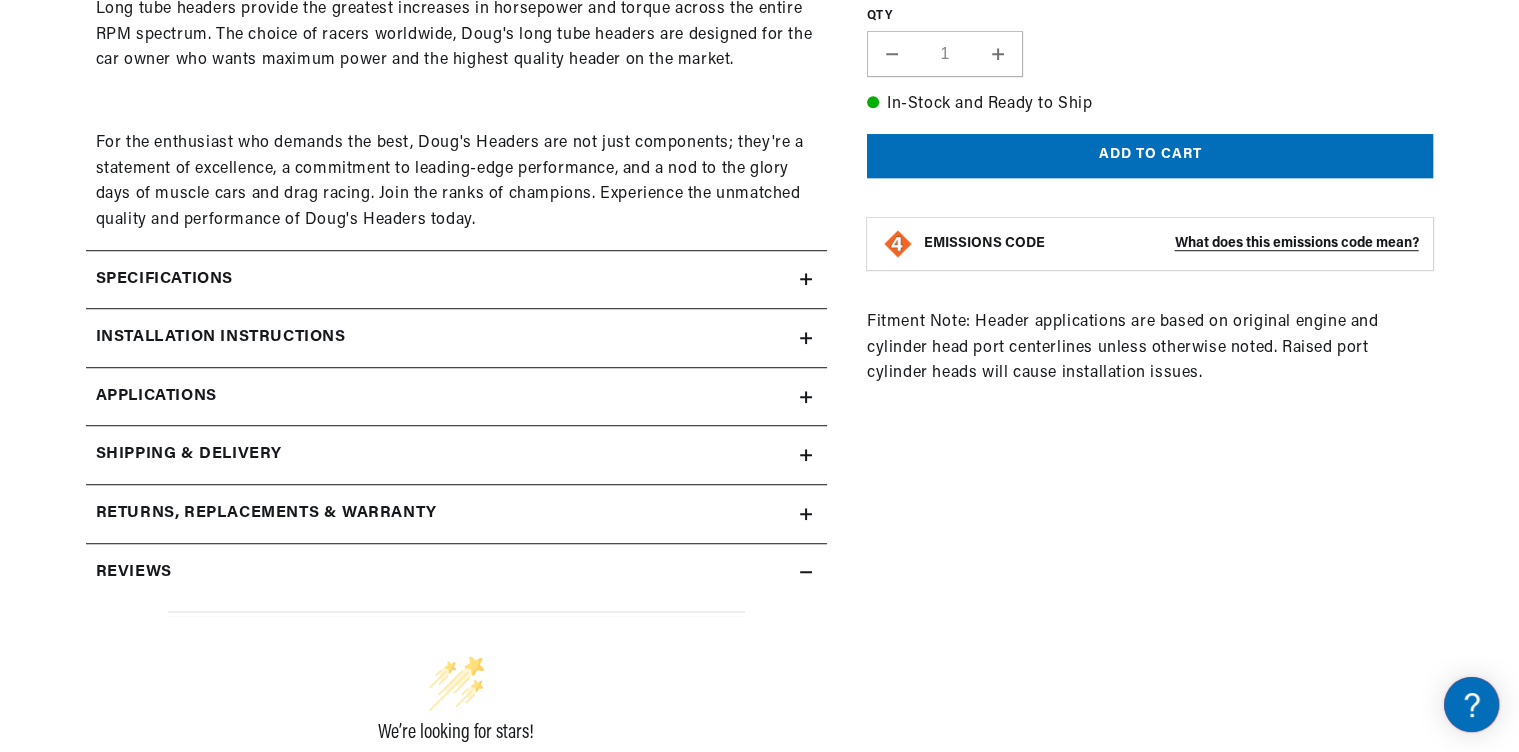 click on "Specifications" at bounding box center (190, -259) 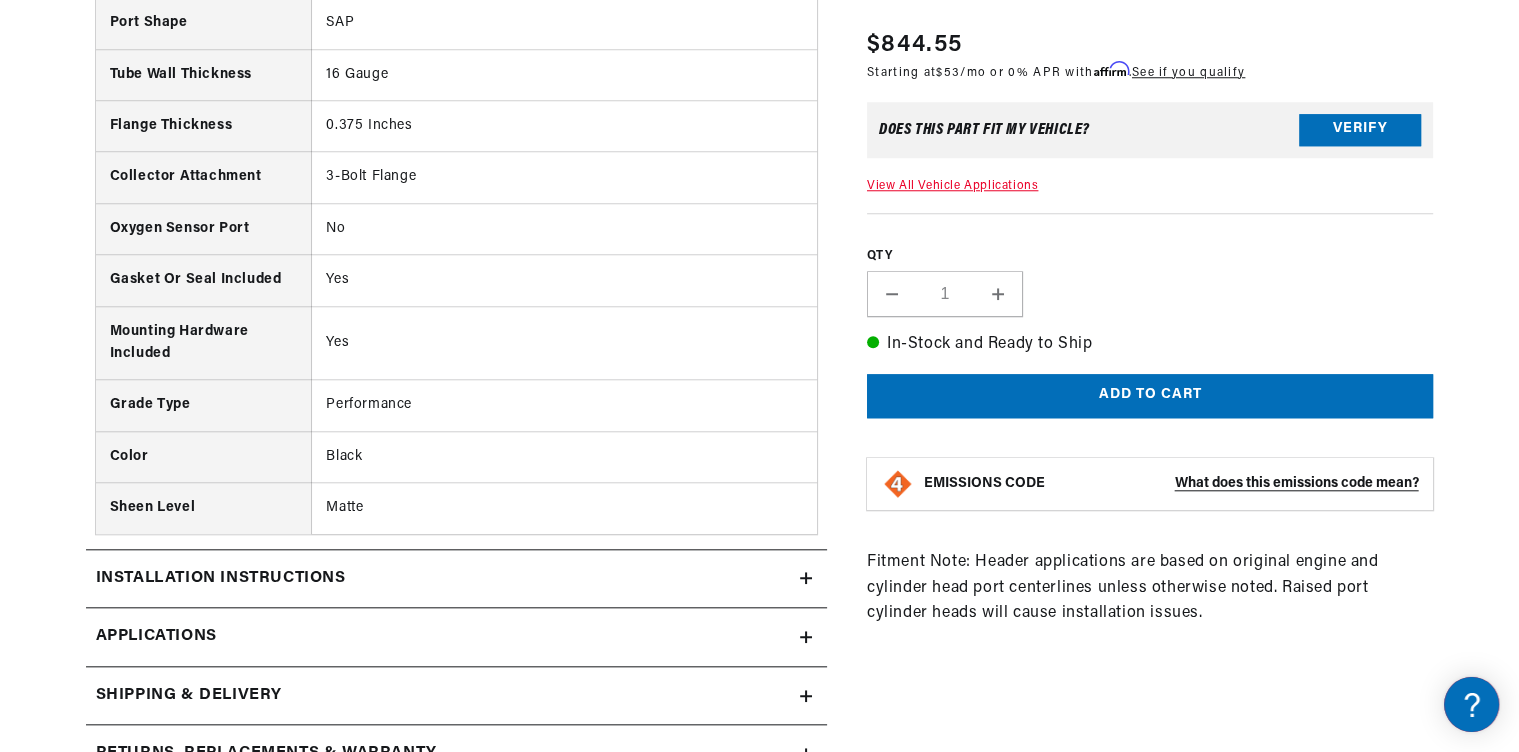 scroll, scrollTop: 1987, scrollLeft: 0, axis: vertical 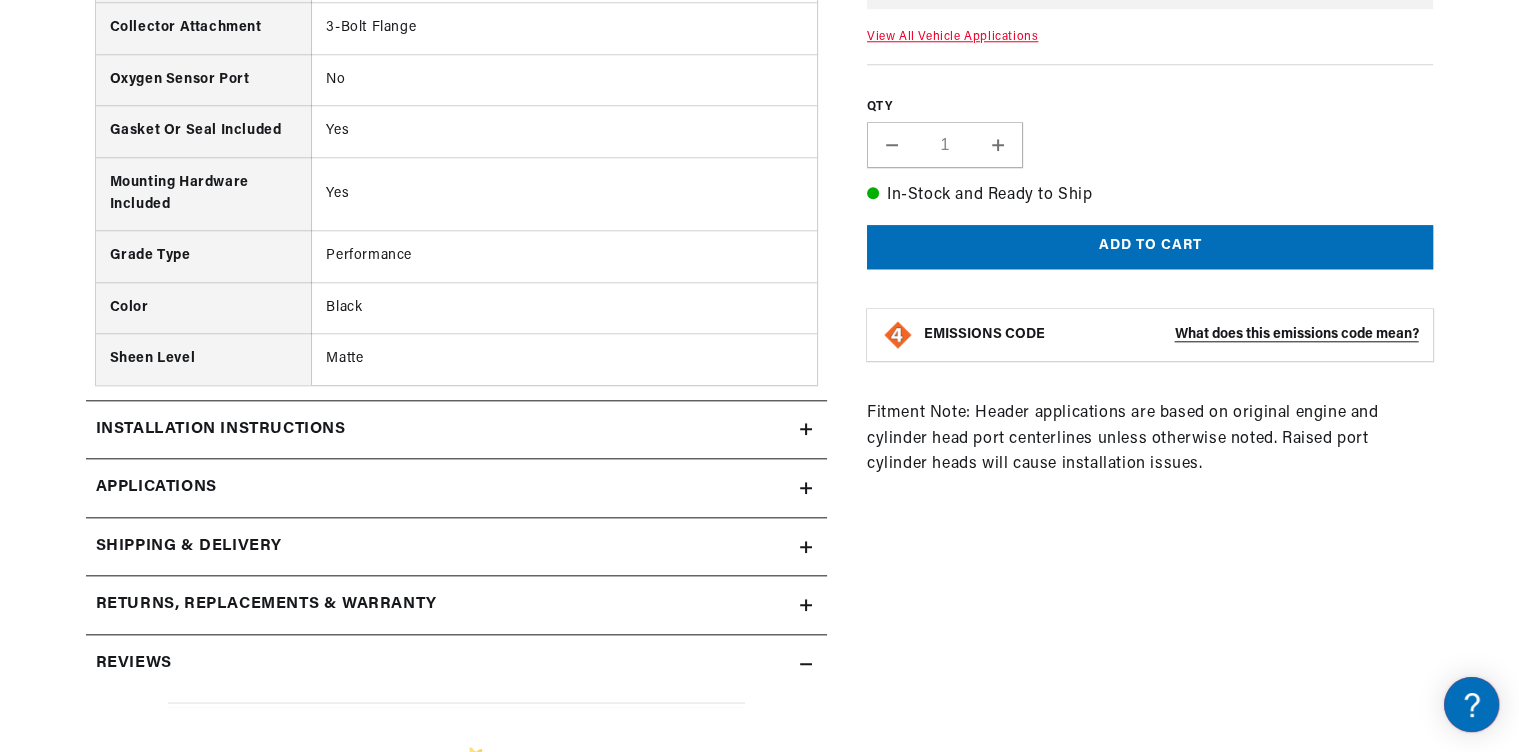 click on "Applications" at bounding box center (456, 488) 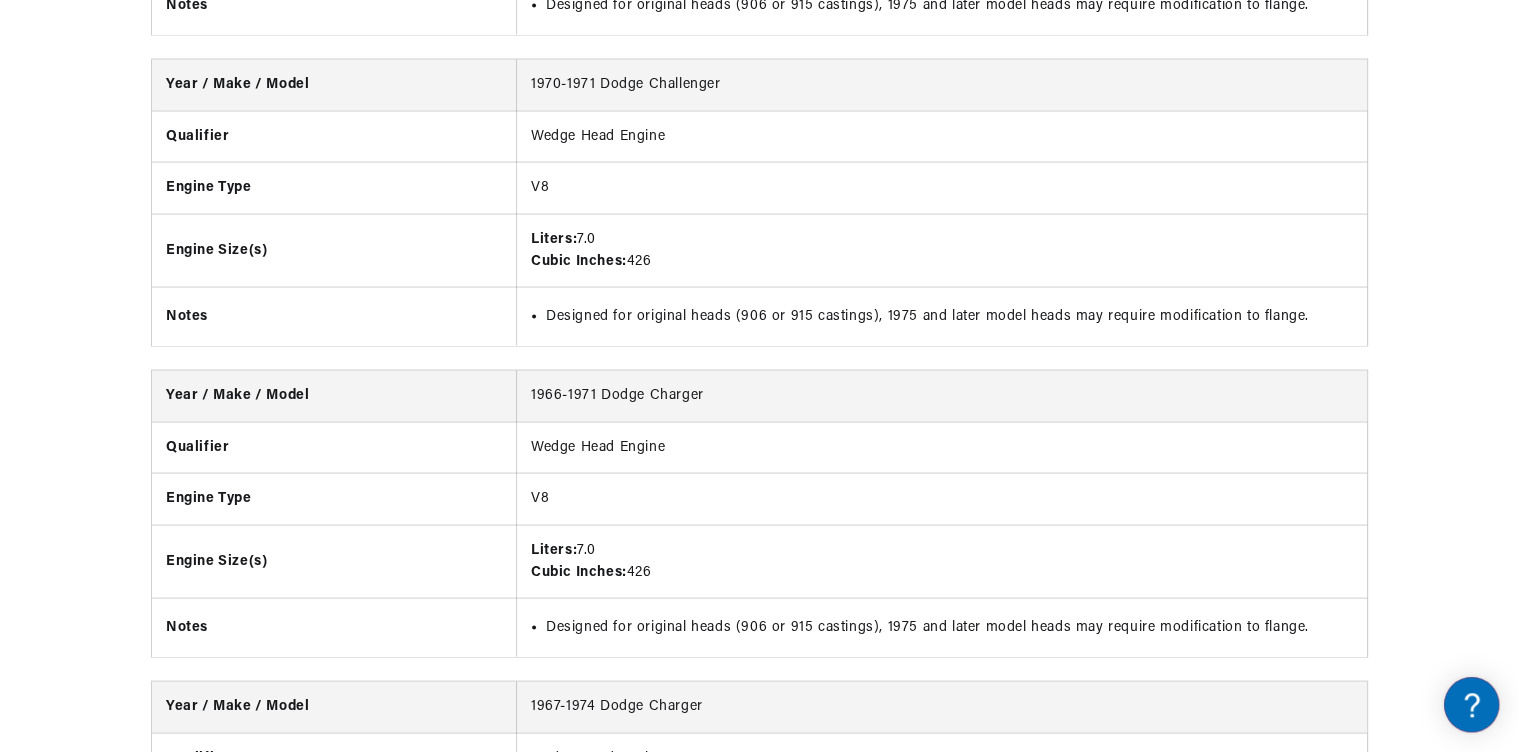 scroll, scrollTop: 3992, scrollLeft: 0, axis: vertical 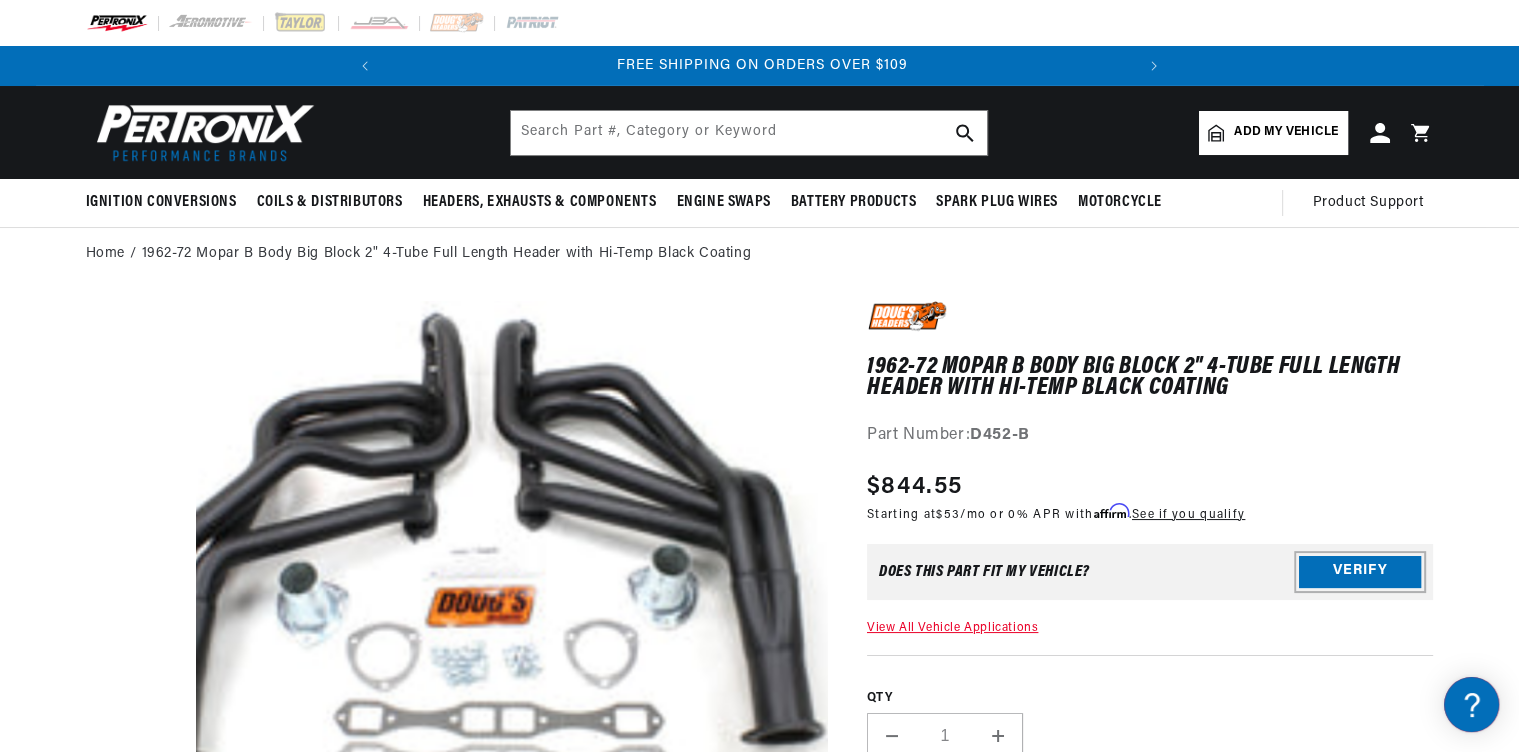 click on "Verify" at bounding box center (1360, 572) 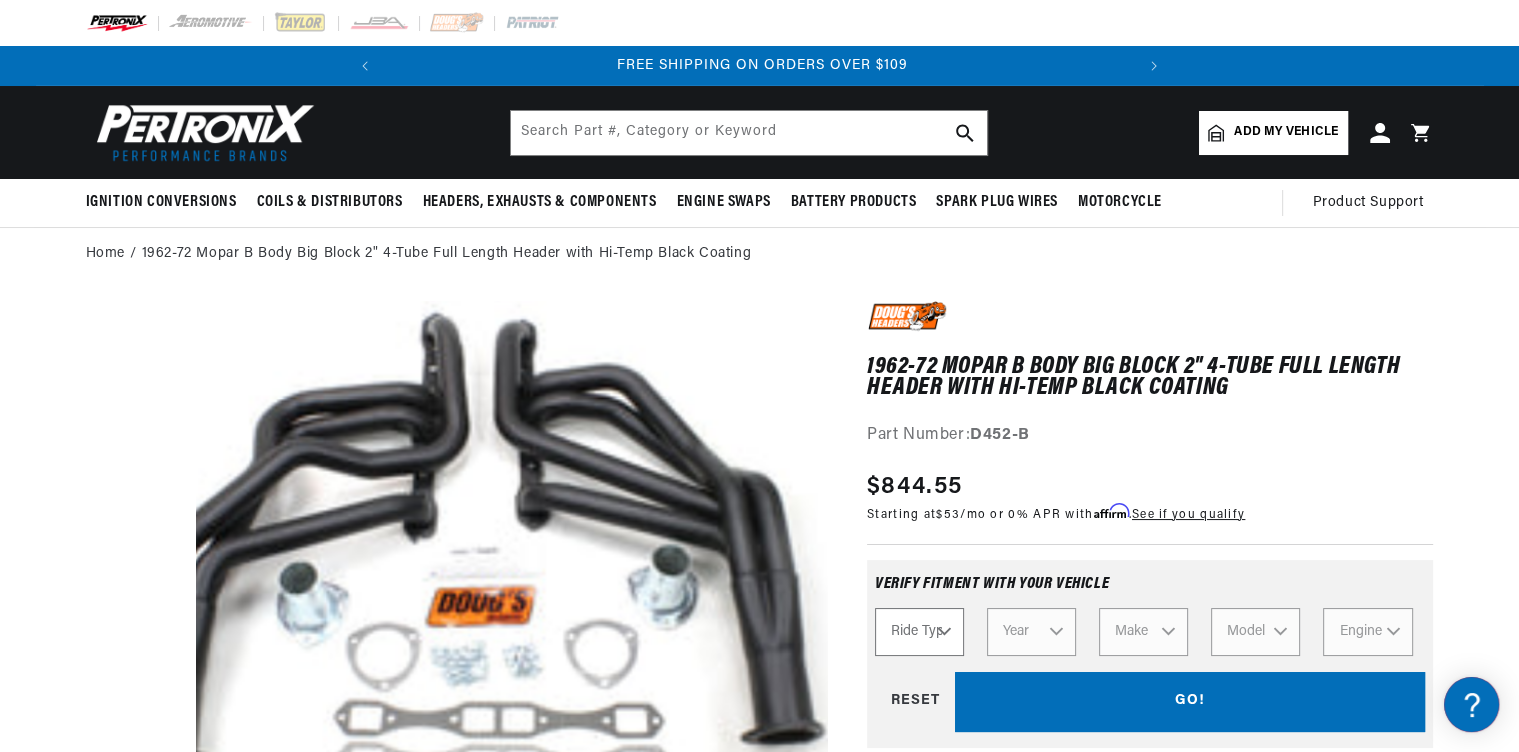click on "Ride Type
Automotive
Agricultural
Industrial
Marine
Motorcycle" at bounding box center (919, 632) 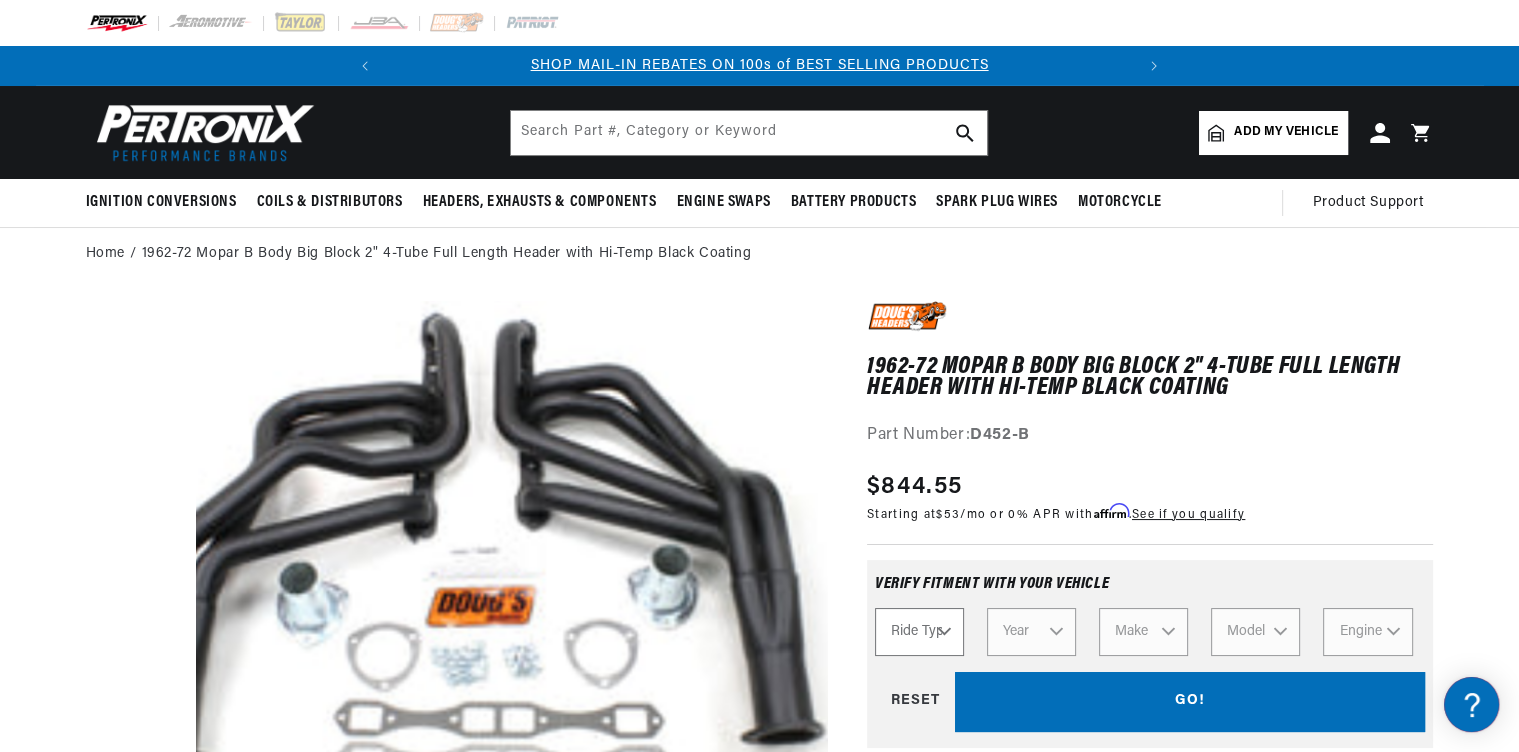 scroll, scrollTop: 0, scrollLeft: 0, axis: both 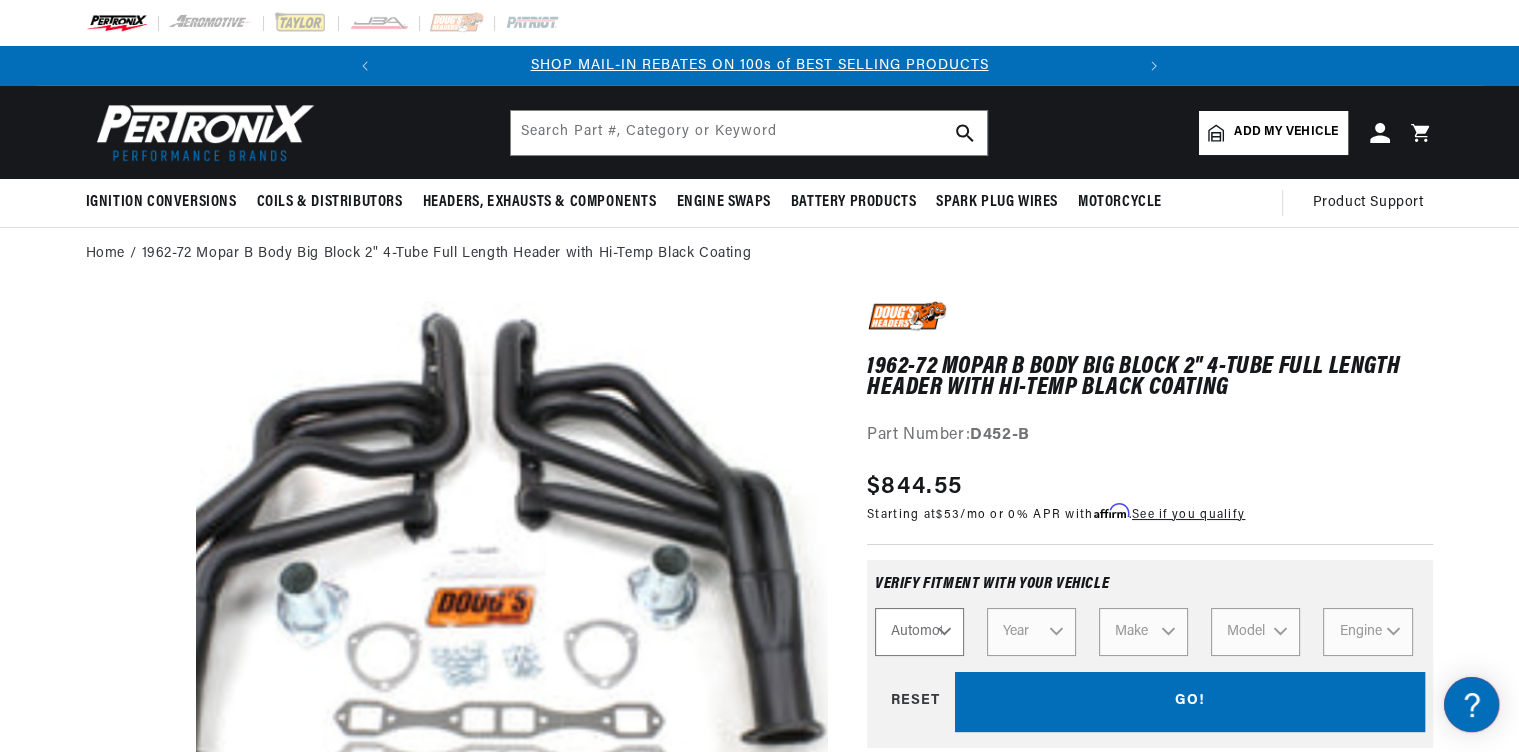 click on "Automotive" at bounding box center [0, 0] 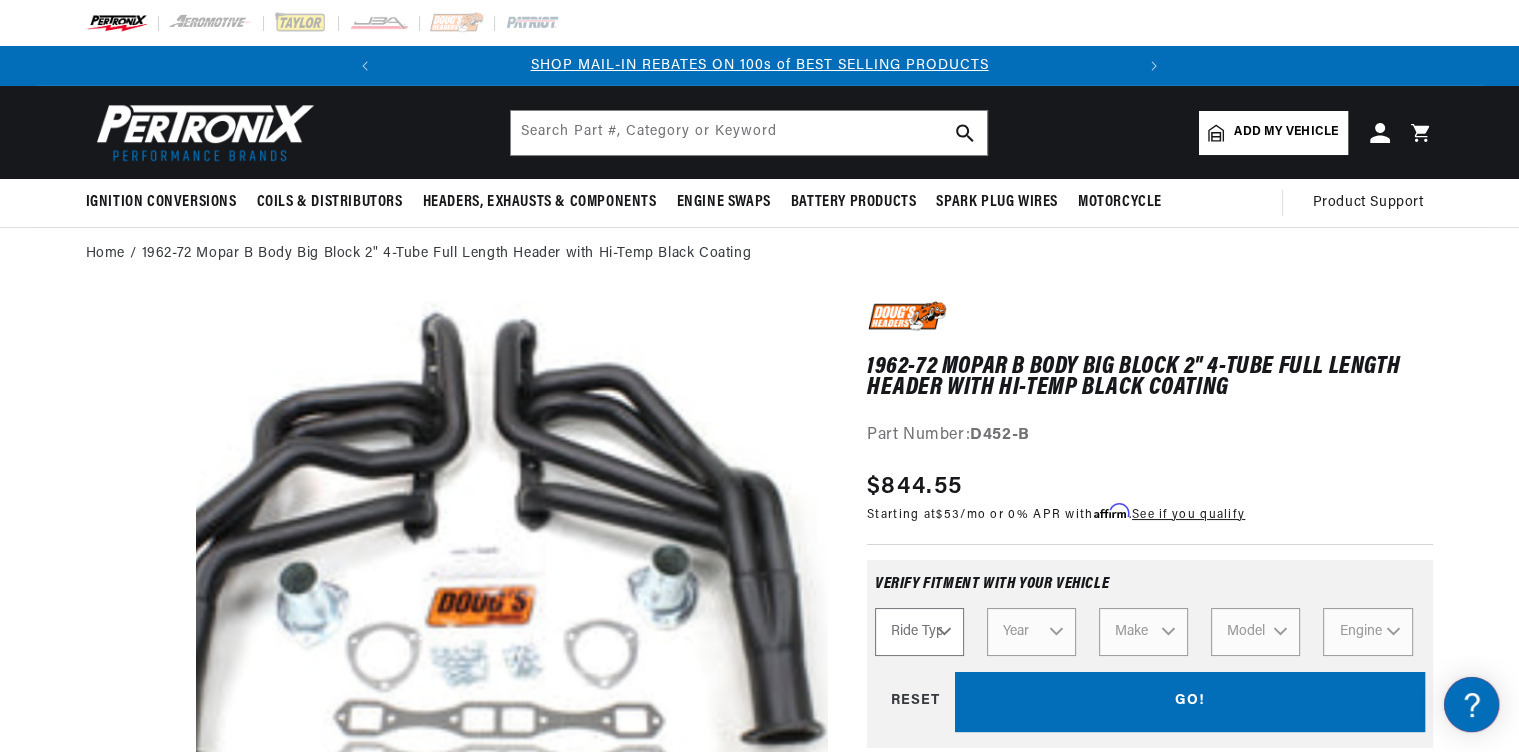 select on "Automotive" 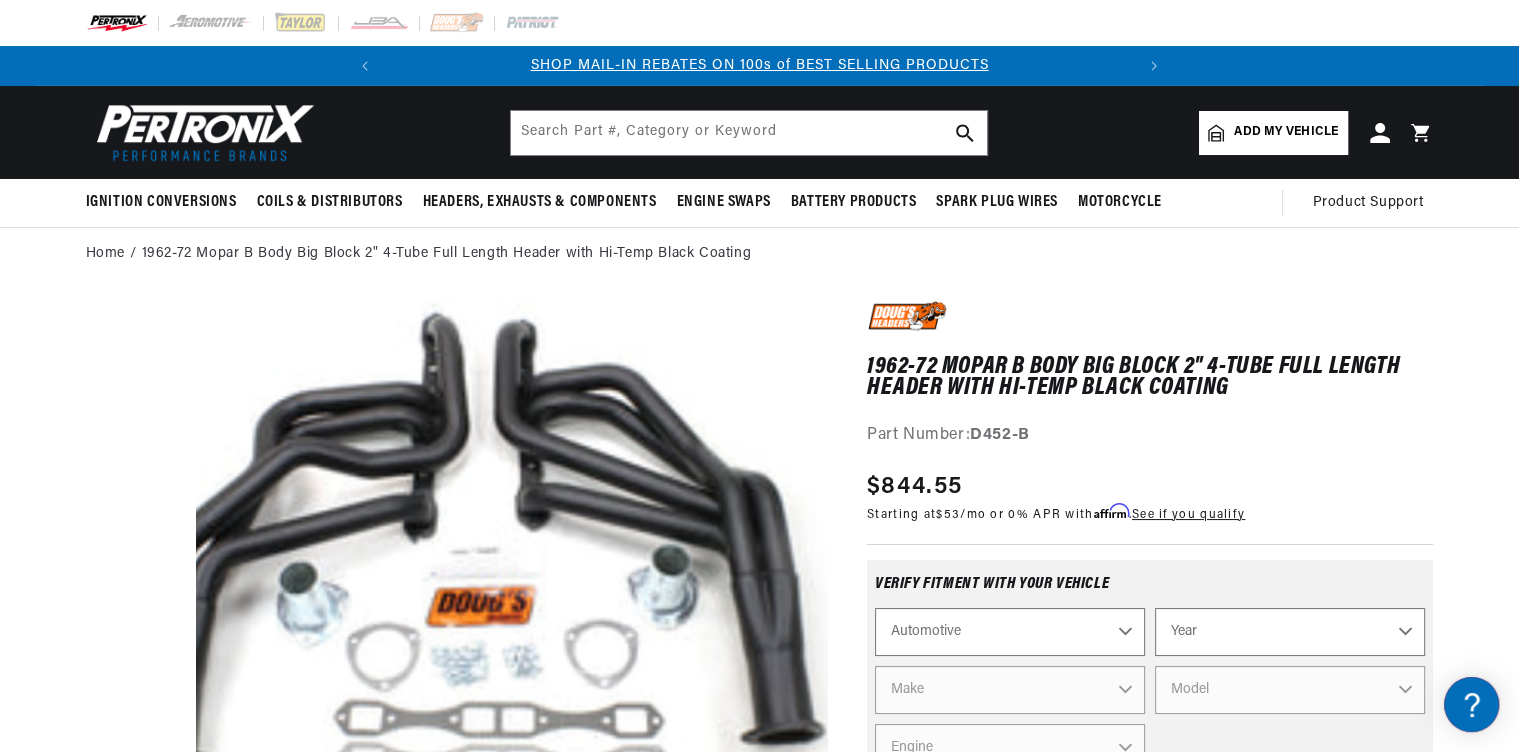 click on "Year
2022
2021
2020
2019
2018
2017
2016
2015
2014
2013
2012
2011
2010
2009
2008
2007
2006
2005
2004
2003
2002
2001
2000
1999
1998
1997
1996
1995
1994
1993
1992
1991
1990
1989
1988
1987
1986 1985" at bounding box center [1290, 632] 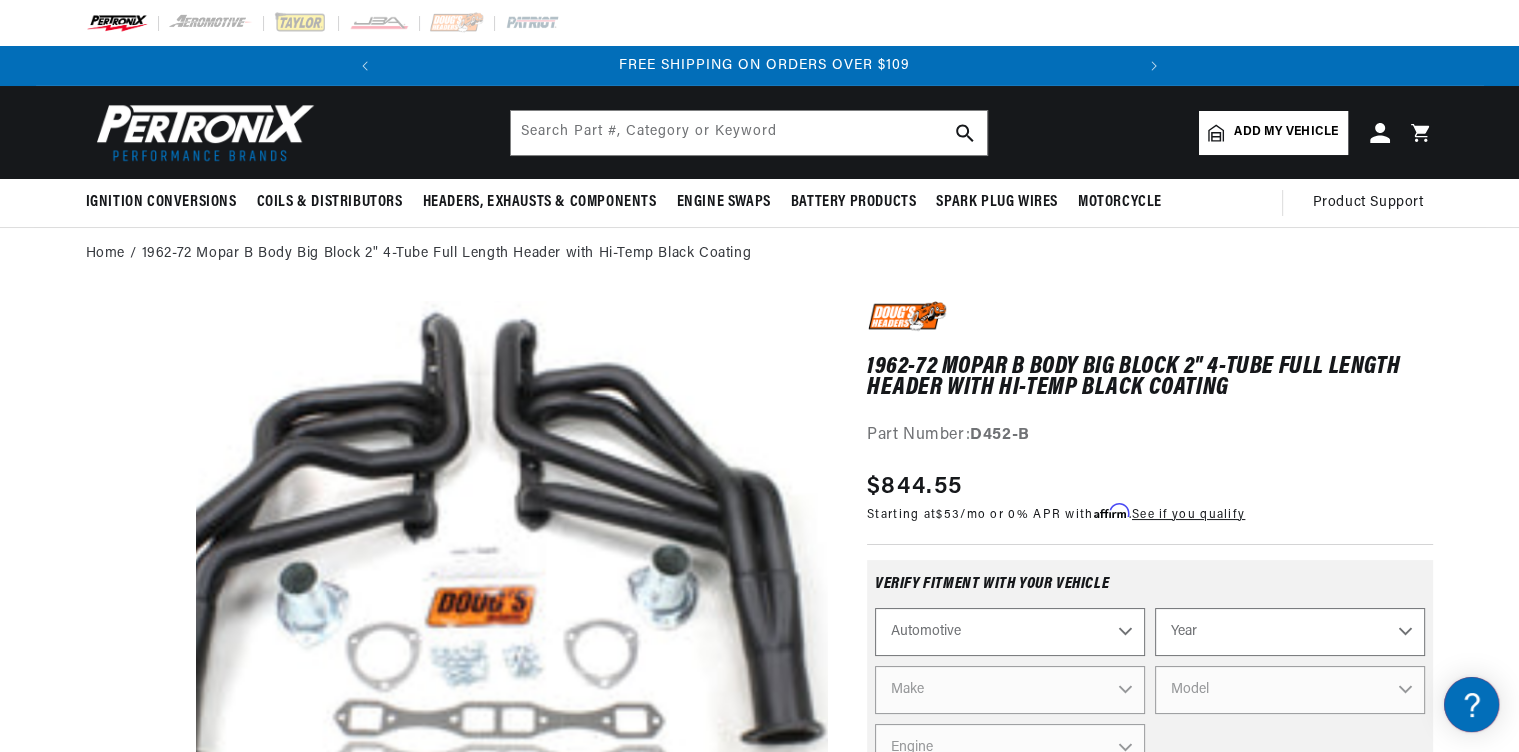 scroll, scrollTop: 0, scrollLeft: 746, axis: horizontal 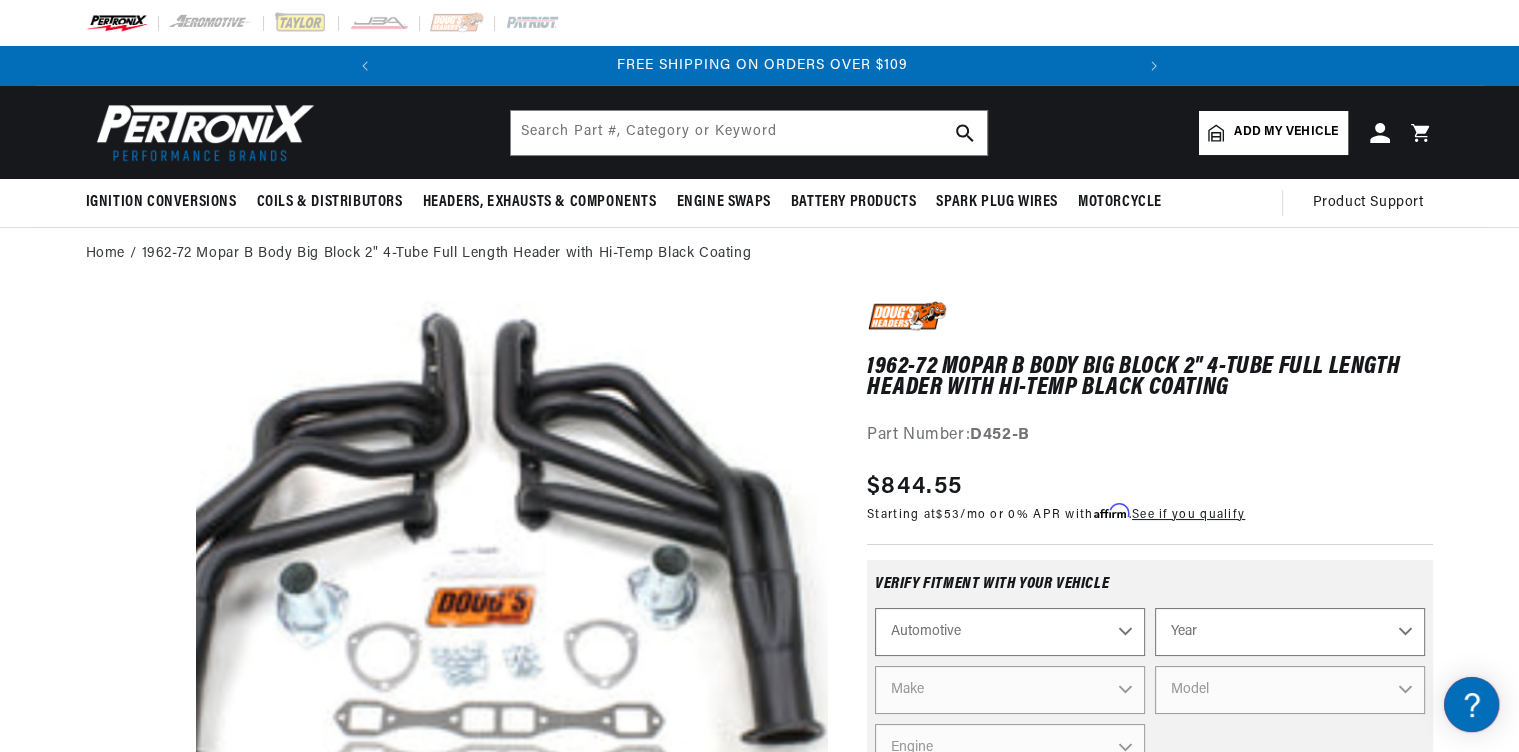 select on "1971" 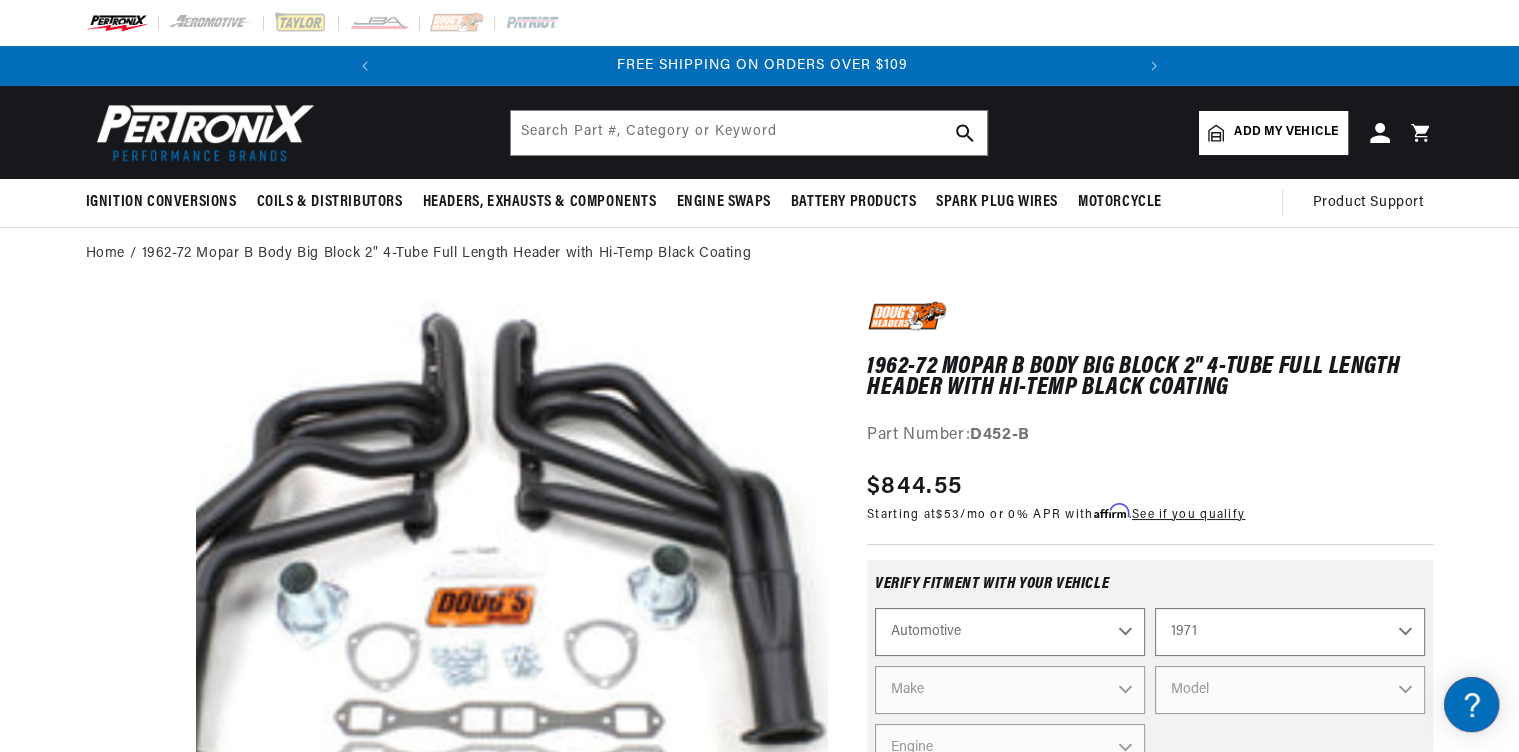 click on "1971" at bounding box center [0, 0] 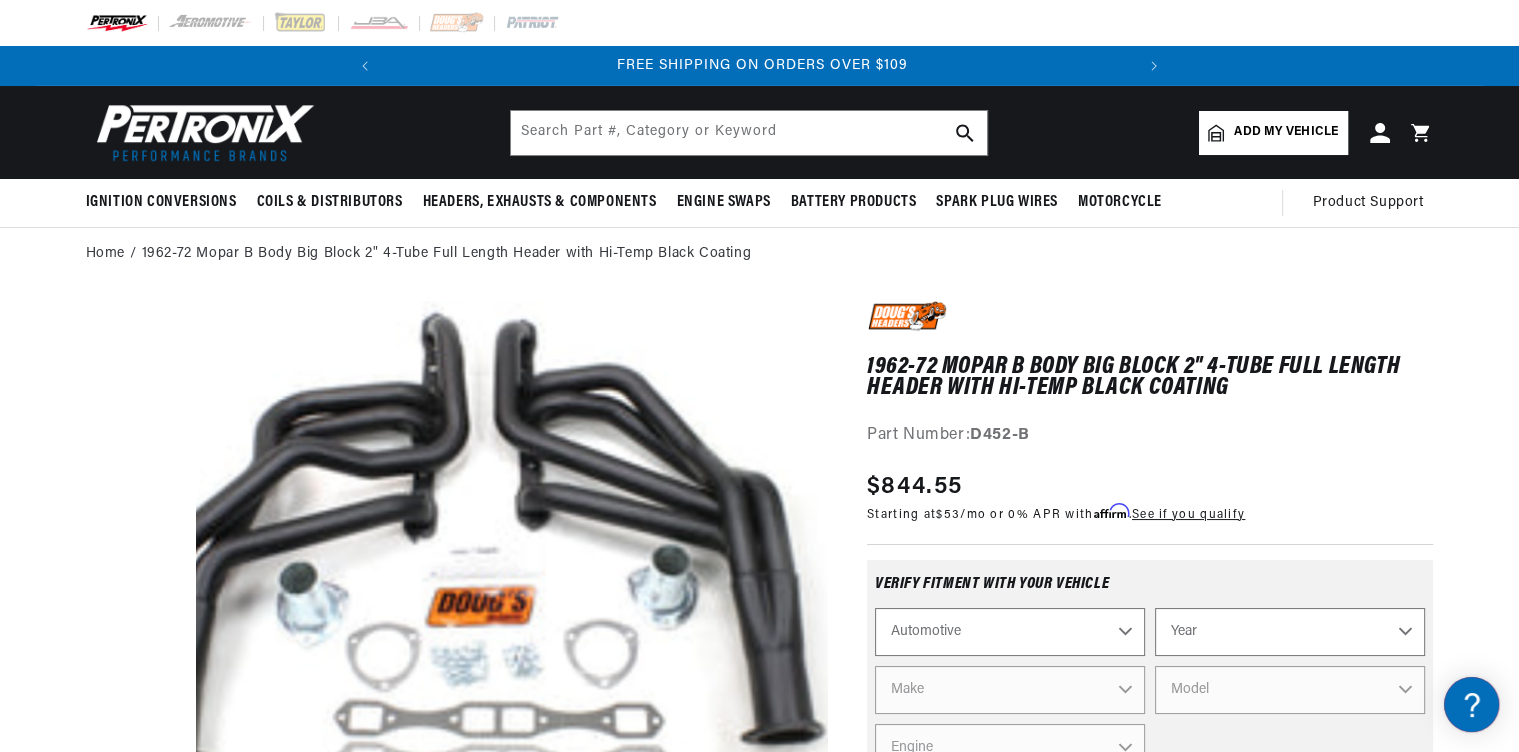 select on "1971" 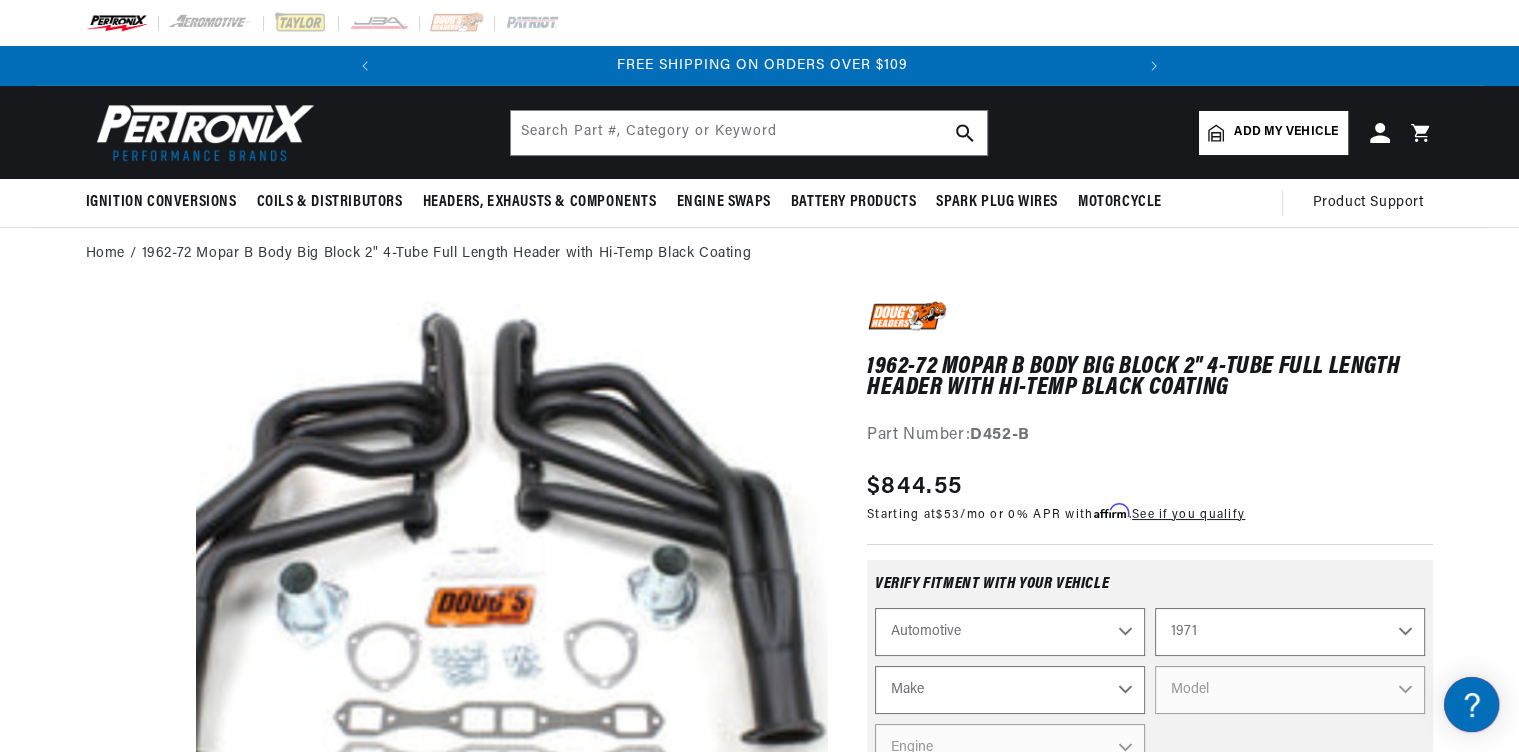 click on "Make
Alfa Romeo
American Motors
Aston Martin
Audi
Austin
Avanti
BMW
Buick
Cadillac
Checker
Chevrolet
Chrysler
Citroen
Dodge
Ferrari
Fiat
Ford
Ford (Europe)
GMC
International
Jaguar
Jeep
Lamborghini
Lincoln
Lotus
Maserati
Mazda
Mercedes-Benz
Mercury
MG
Morris
Nissan
Oldsmobile" at bounding box center [1010, 690] 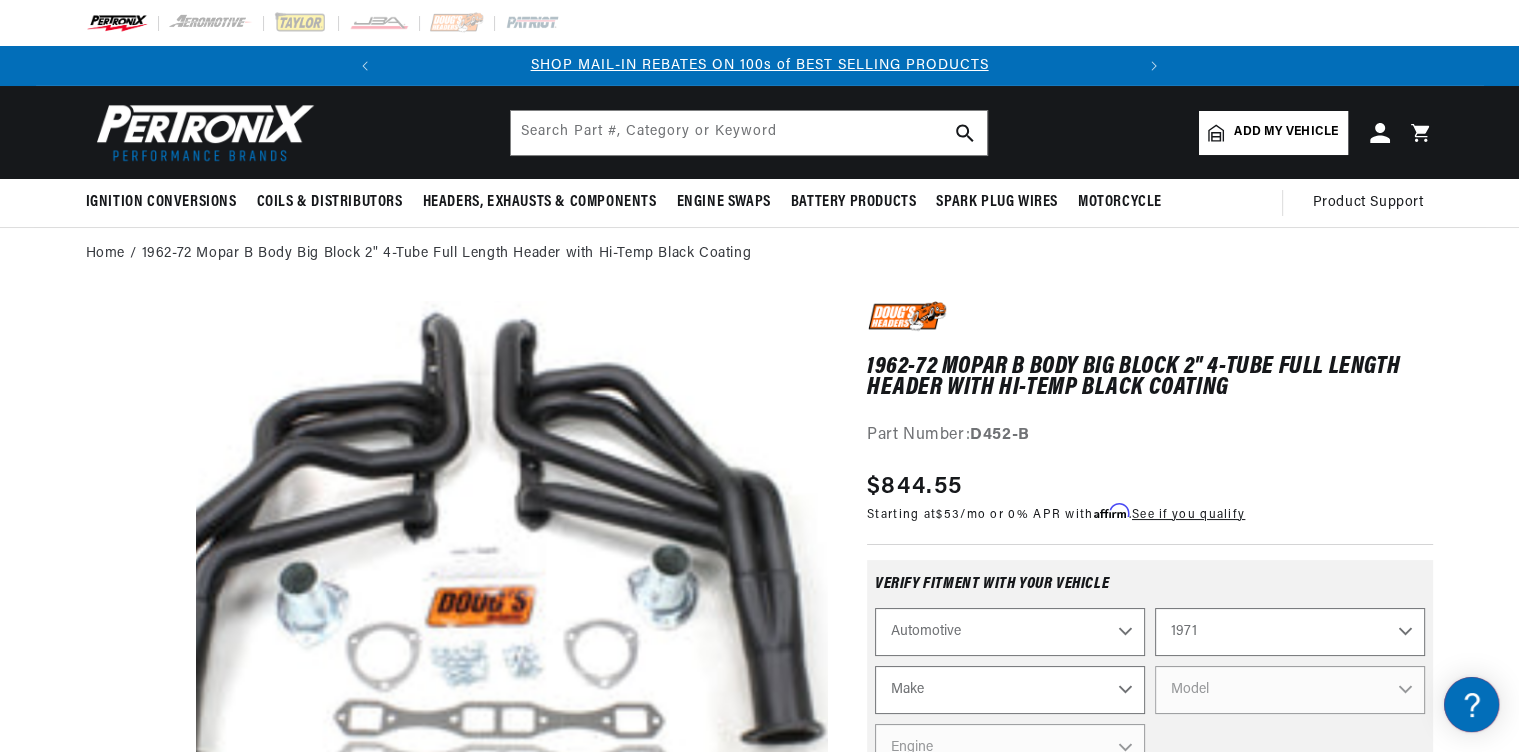 scroll, scrollTop: 0, scrollLeft: 0, axis: both 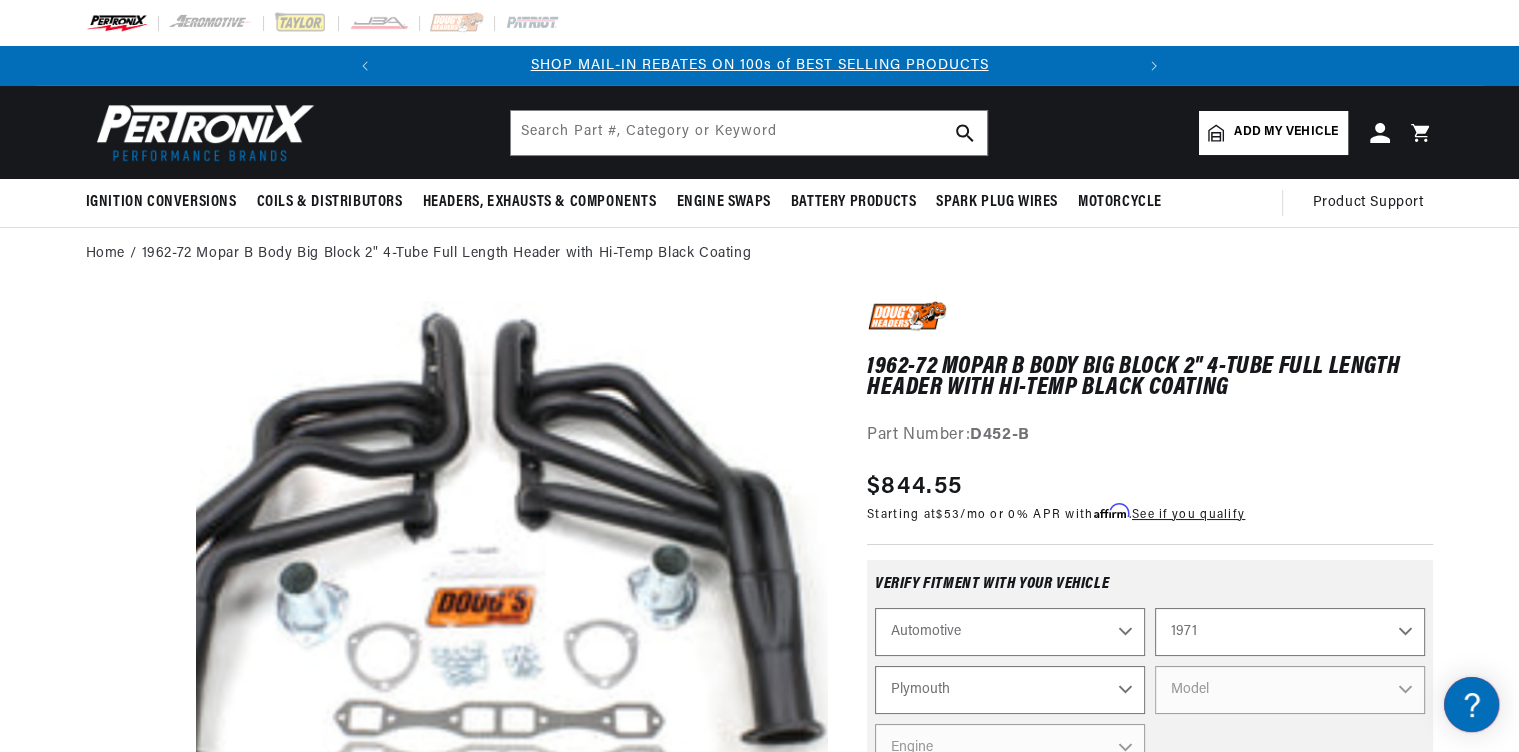 click on "Plymouth" at bounding box center (0, 0) 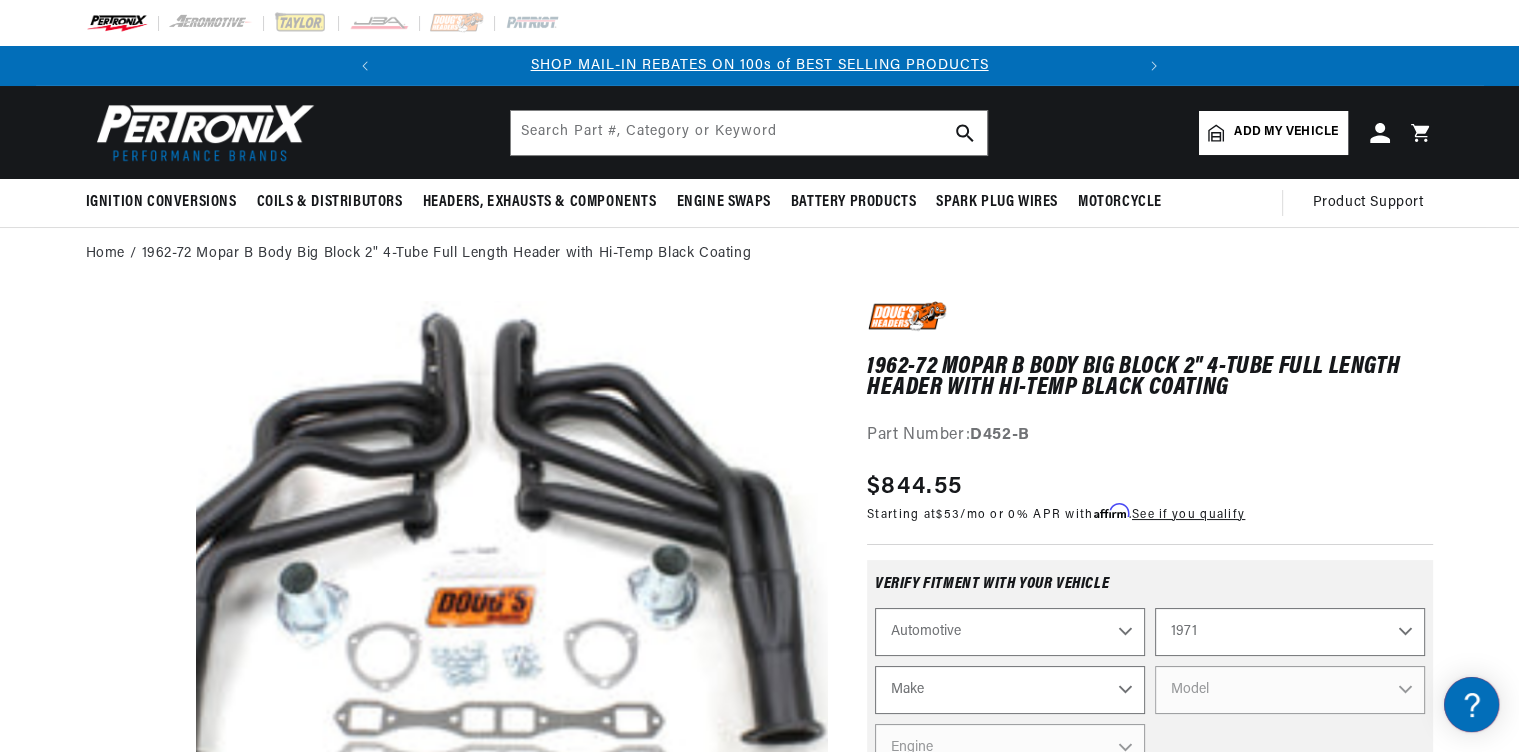 select on "Plymouth" 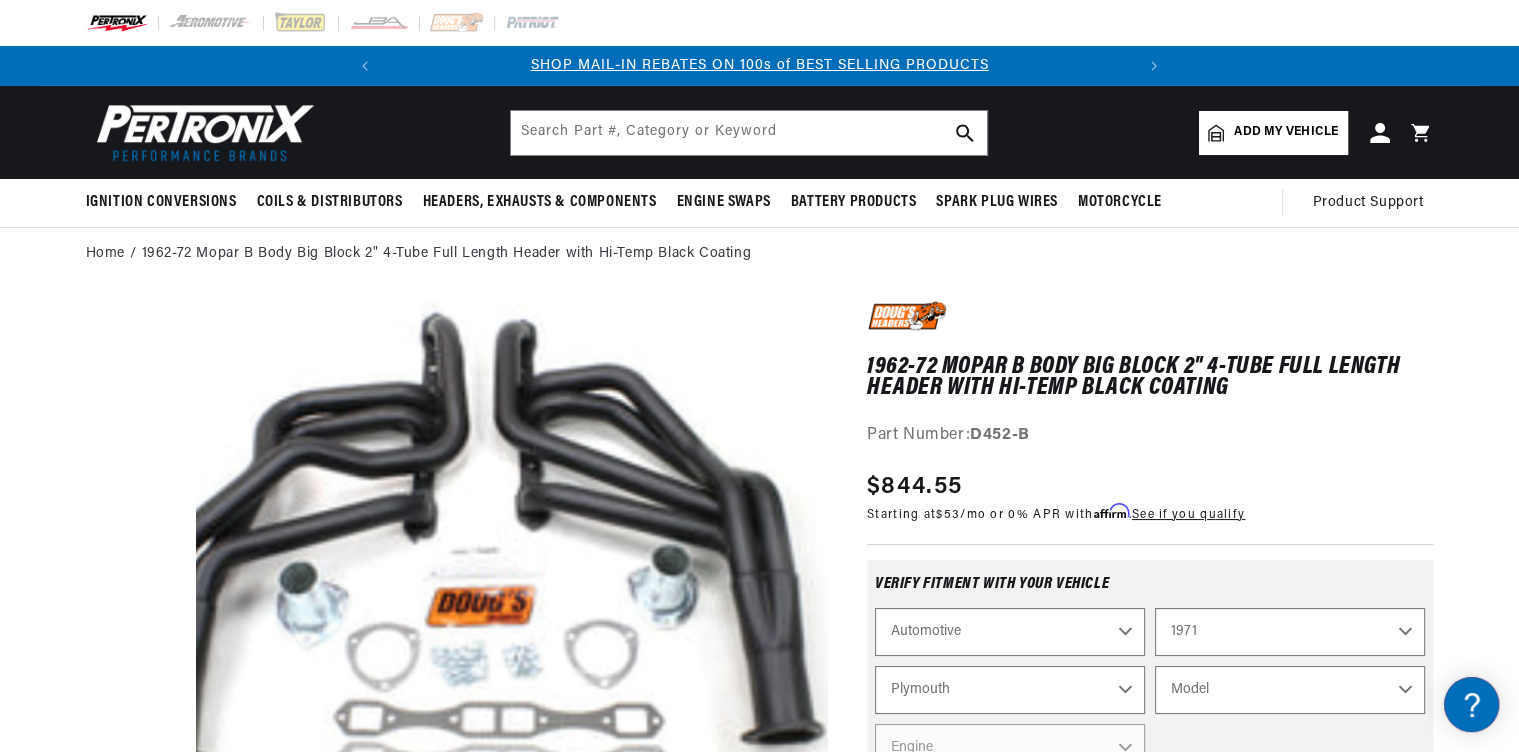 click on "Model
Barracuda
Belvedere
Cuda
Duster
Fury
Fury I
Fury II
Fury III
GTX
Road Runner
Satellite
Scamp
Valiant" at bounding box center [1290, 690] 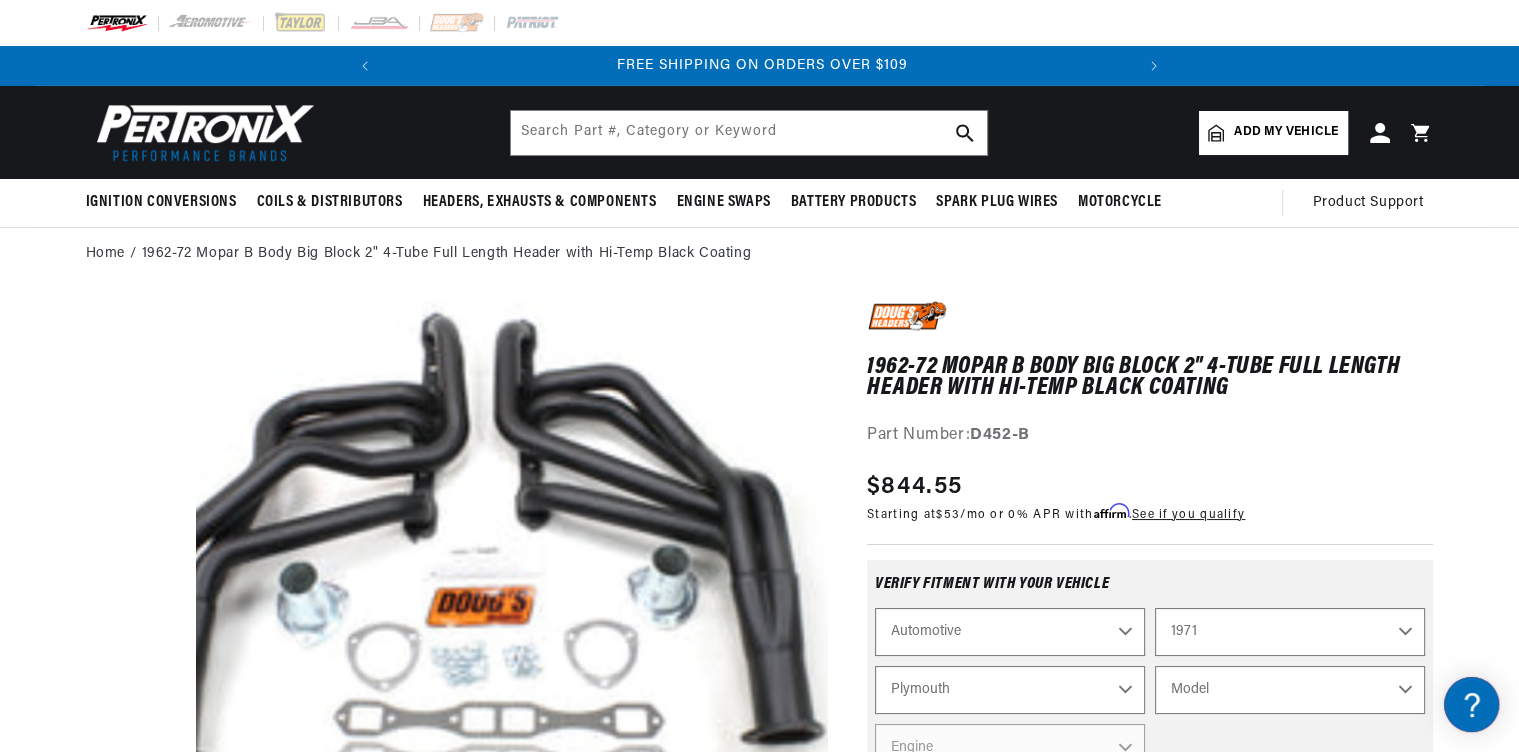 scroll, scrollTop: 0, scrollLeft: 746, axis: horizontal 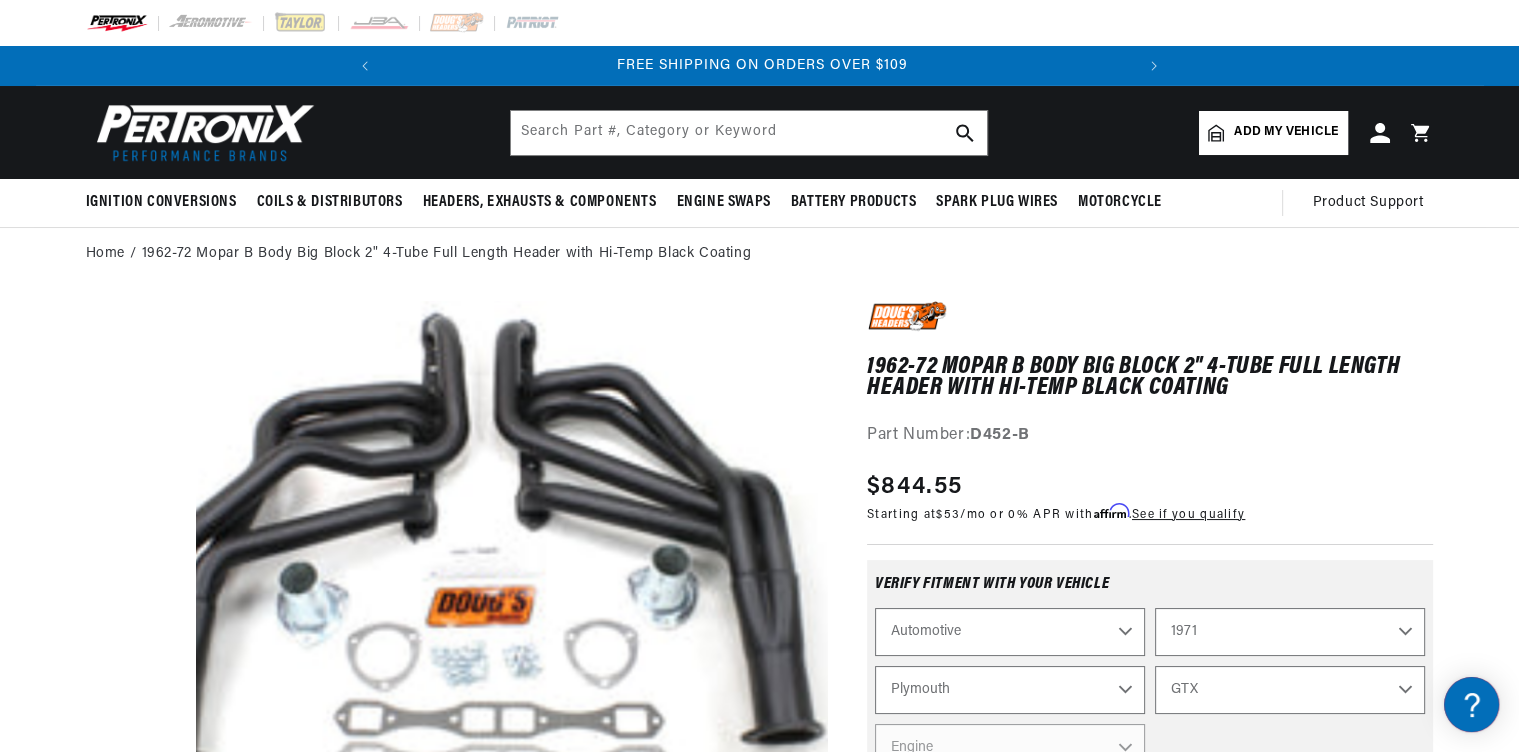 click on "GTX" at bounding box center (0, 0) 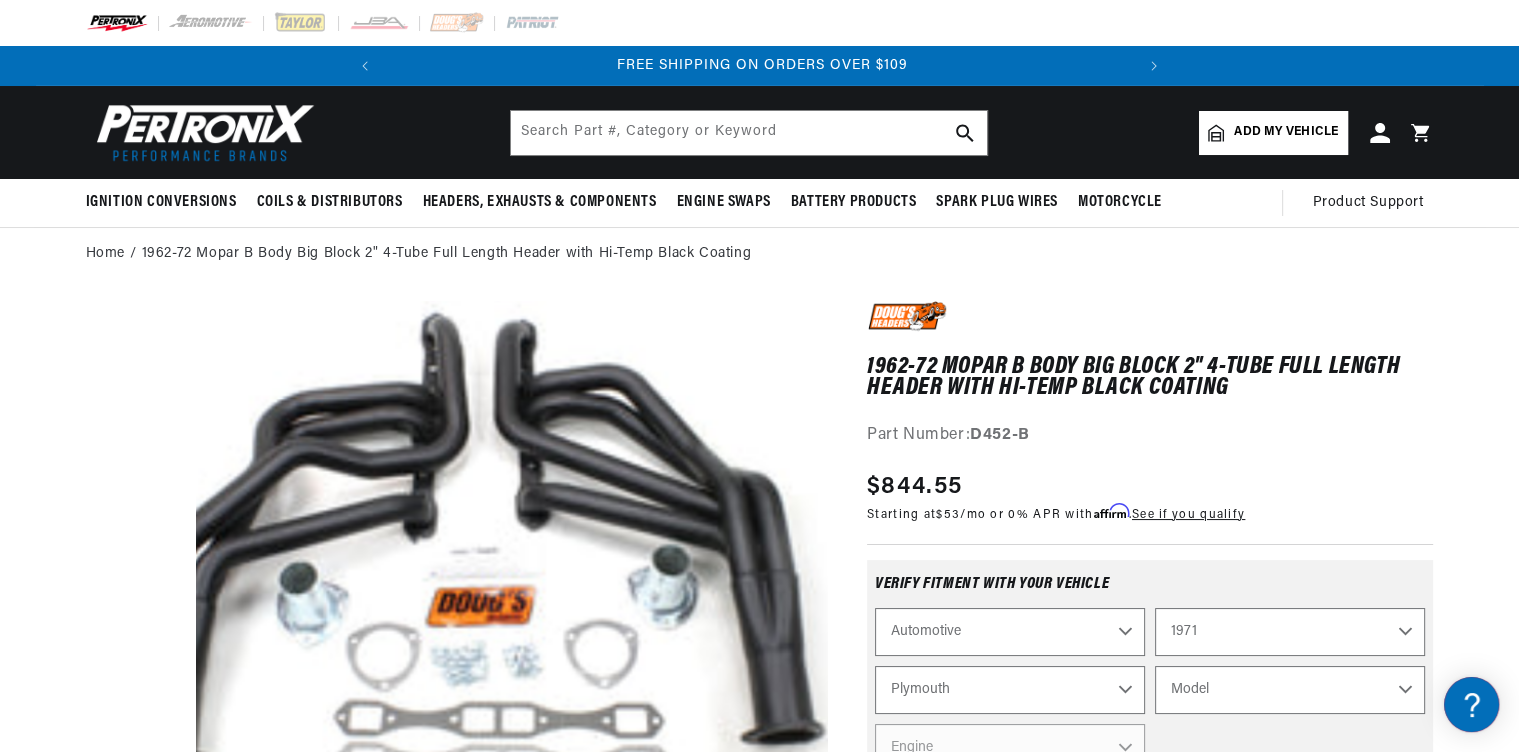 select on "GTX" 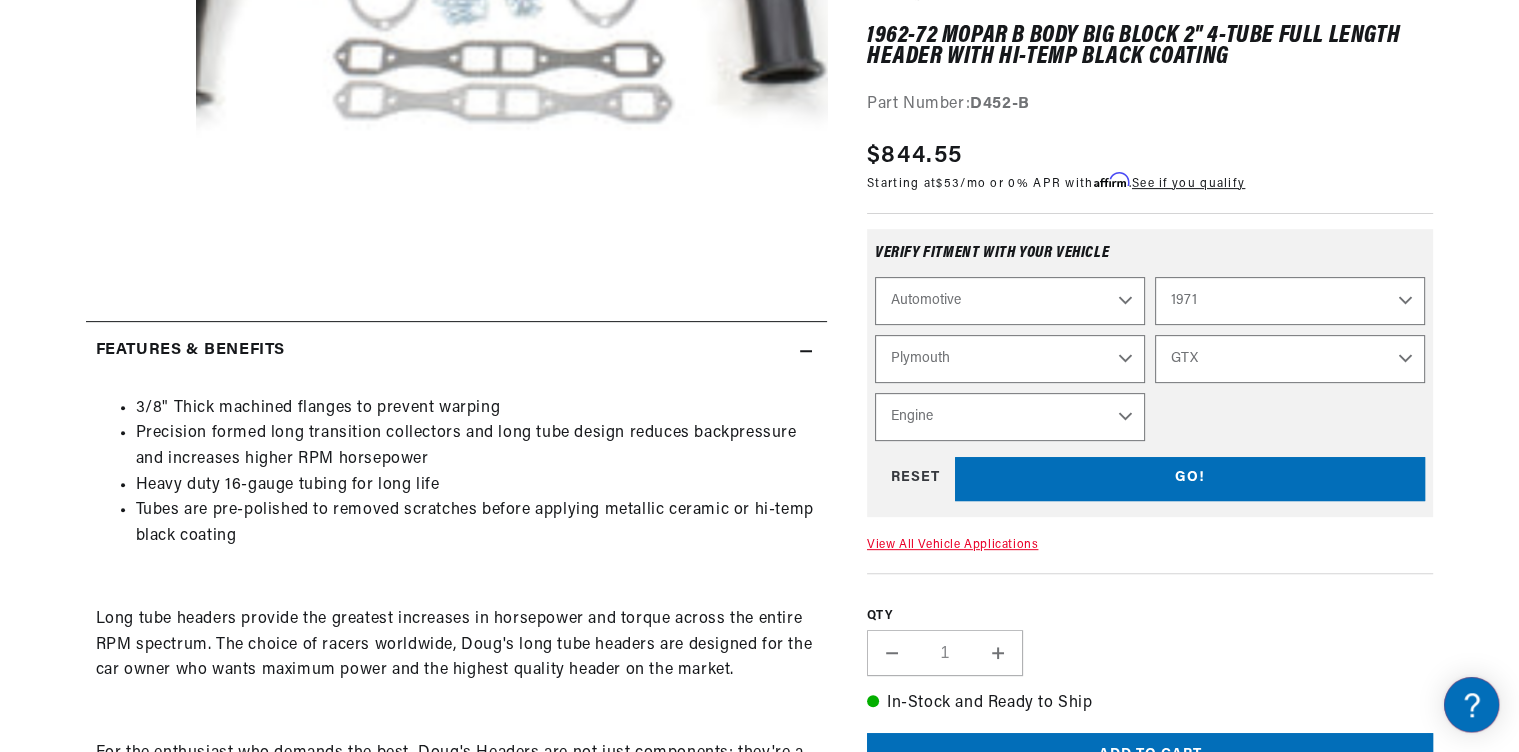 scroll, scrollTop: 715, scrollLeft: 0, axis: vertical 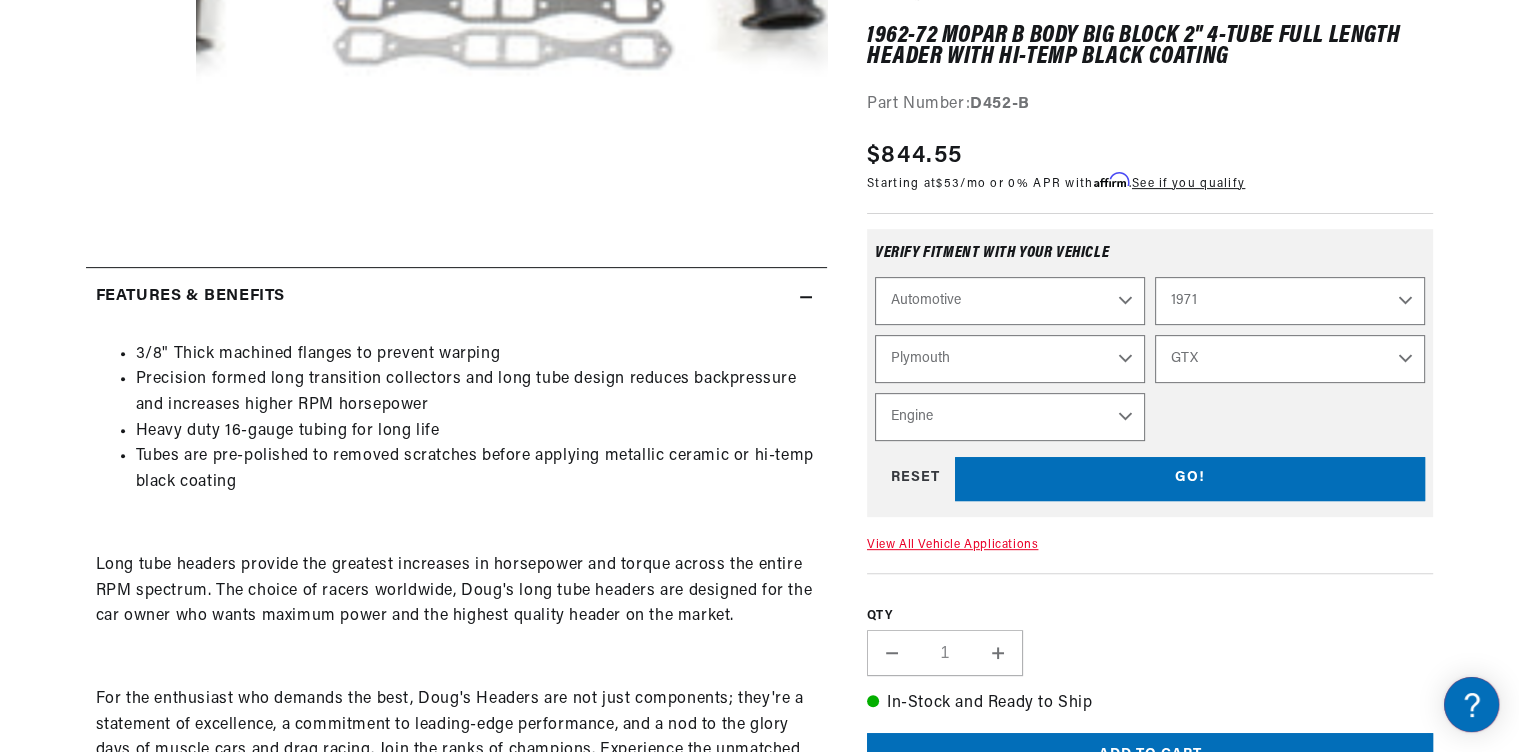 click on "Engine
318cid / 5.2L
383cid / 6.3L
426cid / 7.0L
440cid / 7.2L" at bounding box center [1010, 417] 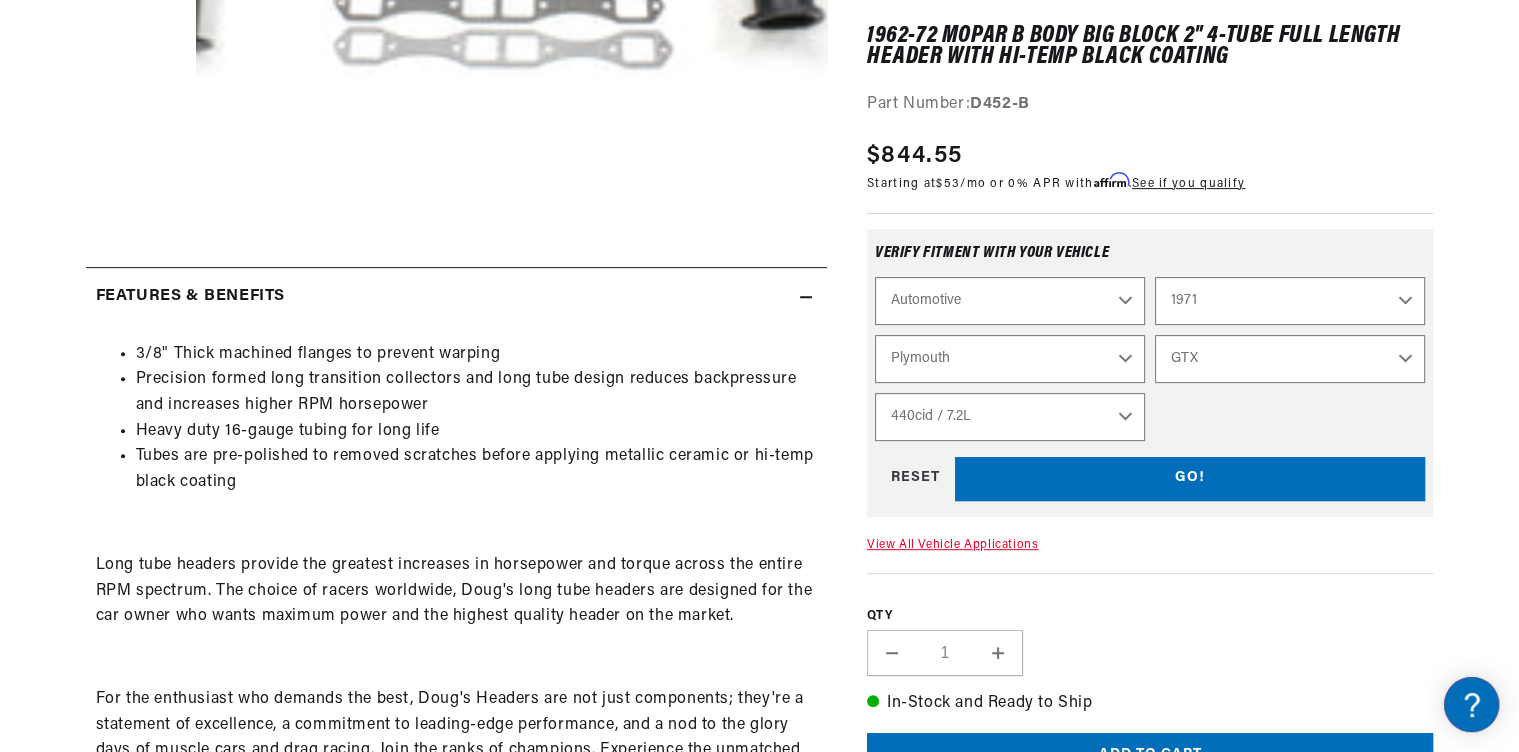 click on "440cid / 7.2L" at bounding box center (0, 0) 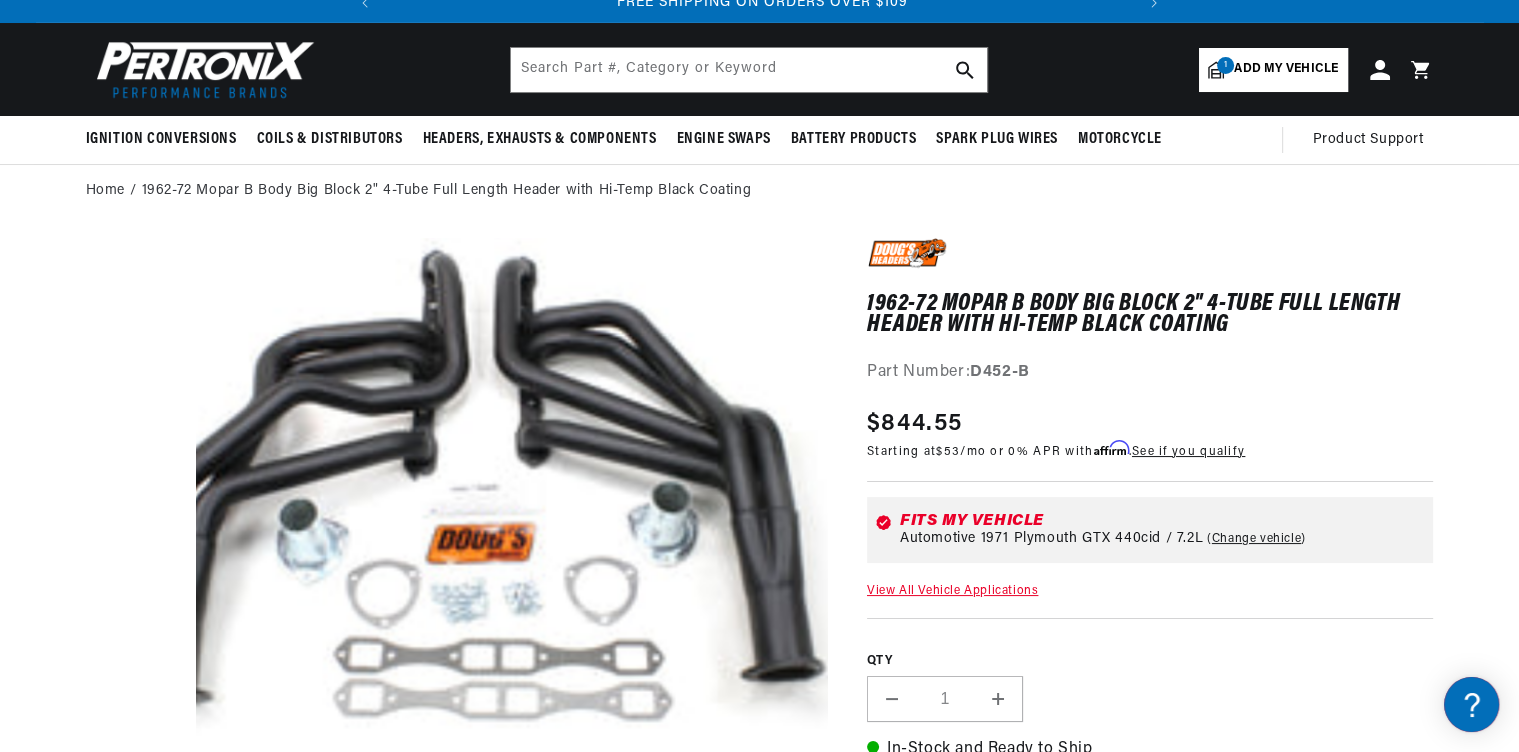 scroll, scrollTop: 0, scrollLeft: 0, axis: both 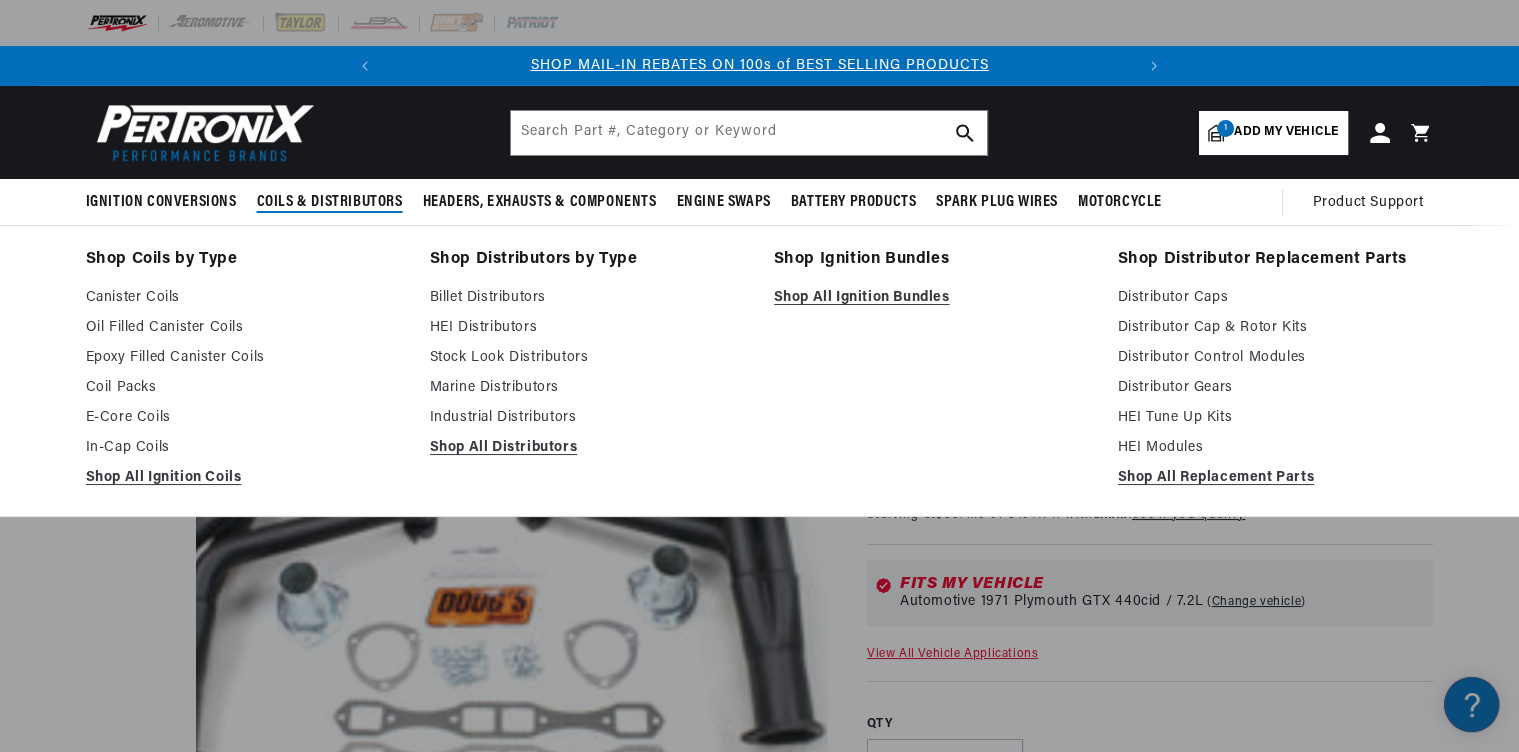 click on "Coils & Distributors" at bounding box center [330, 202] 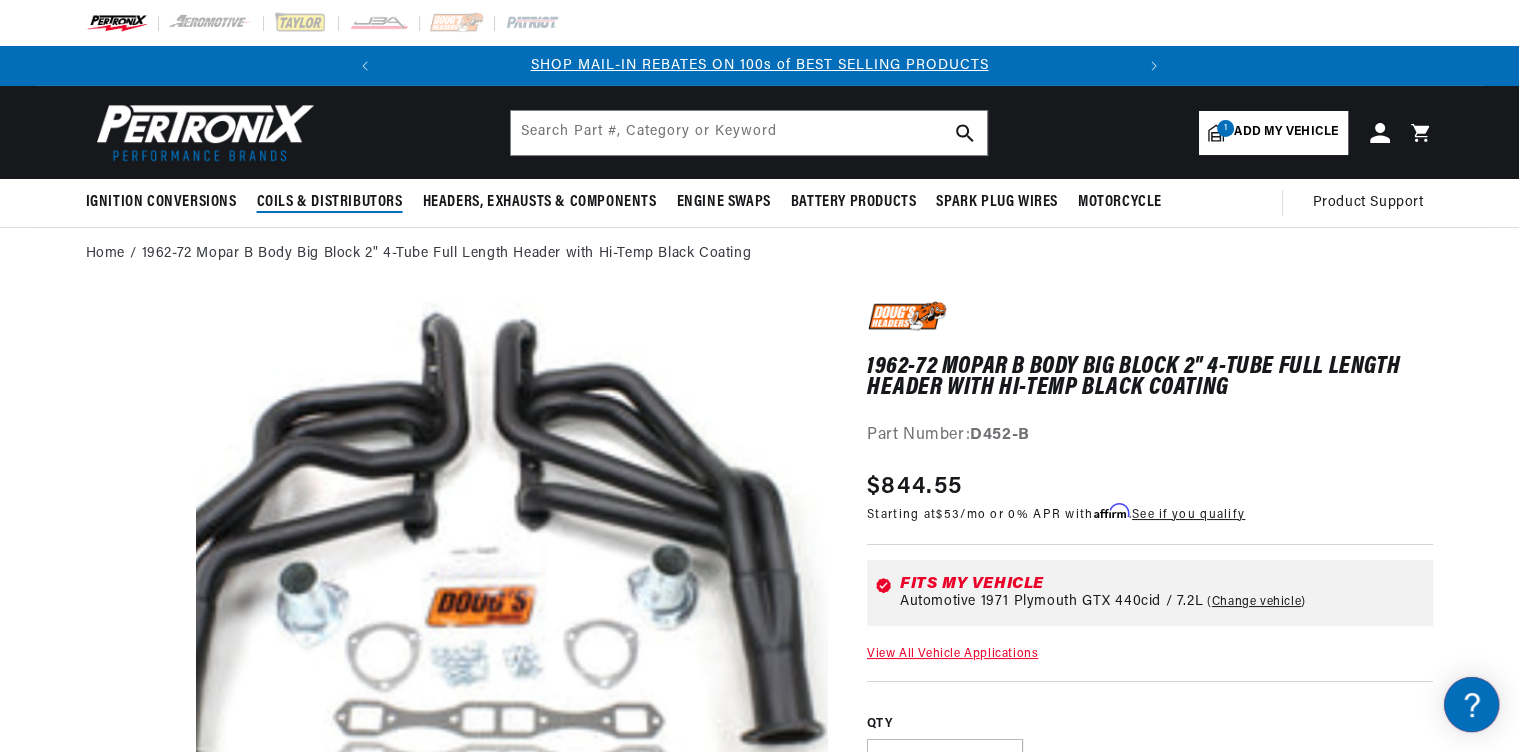 click on "Coils & Distributors" at bounding box center (330, 202) 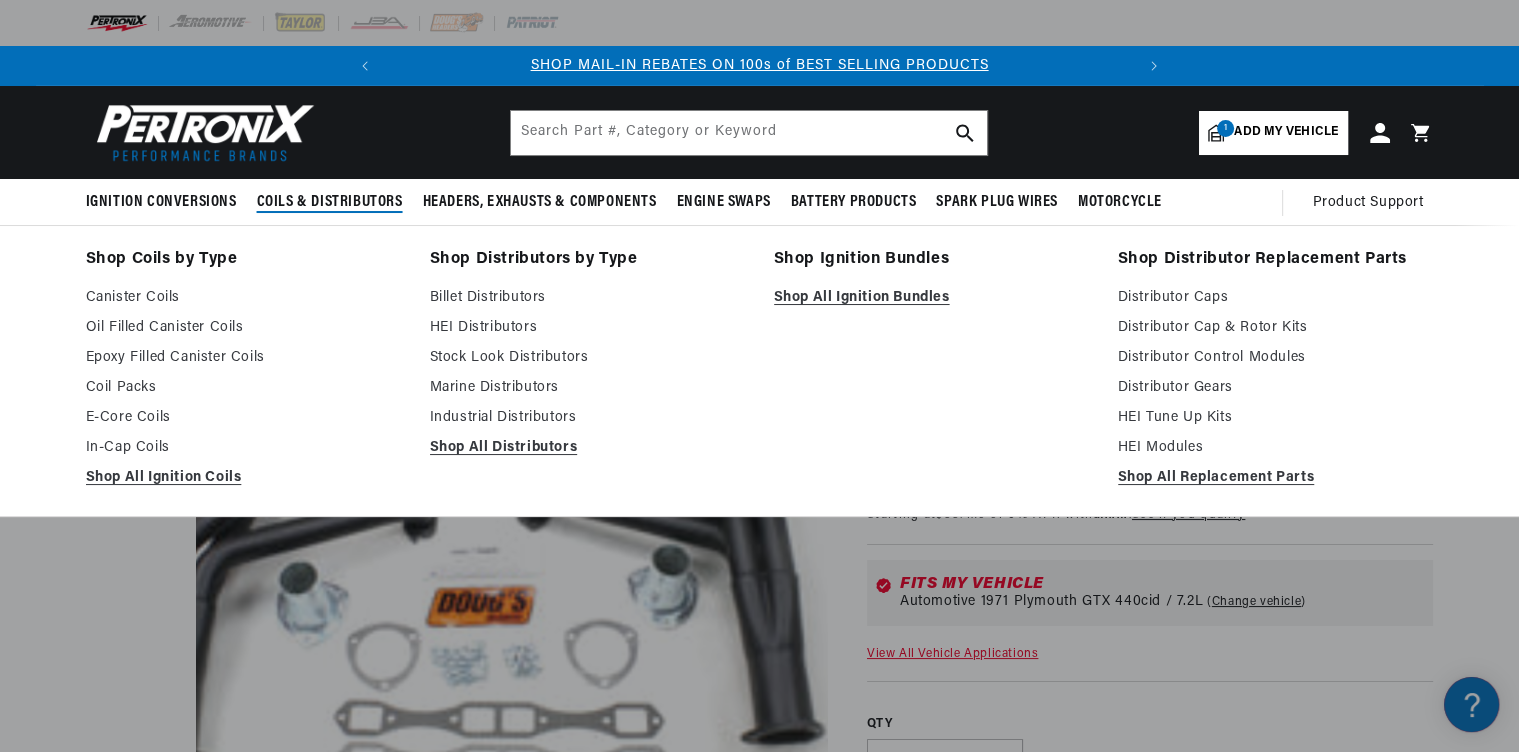 scroll, scrollTop: 0, scrollLeft: 0, axis: both 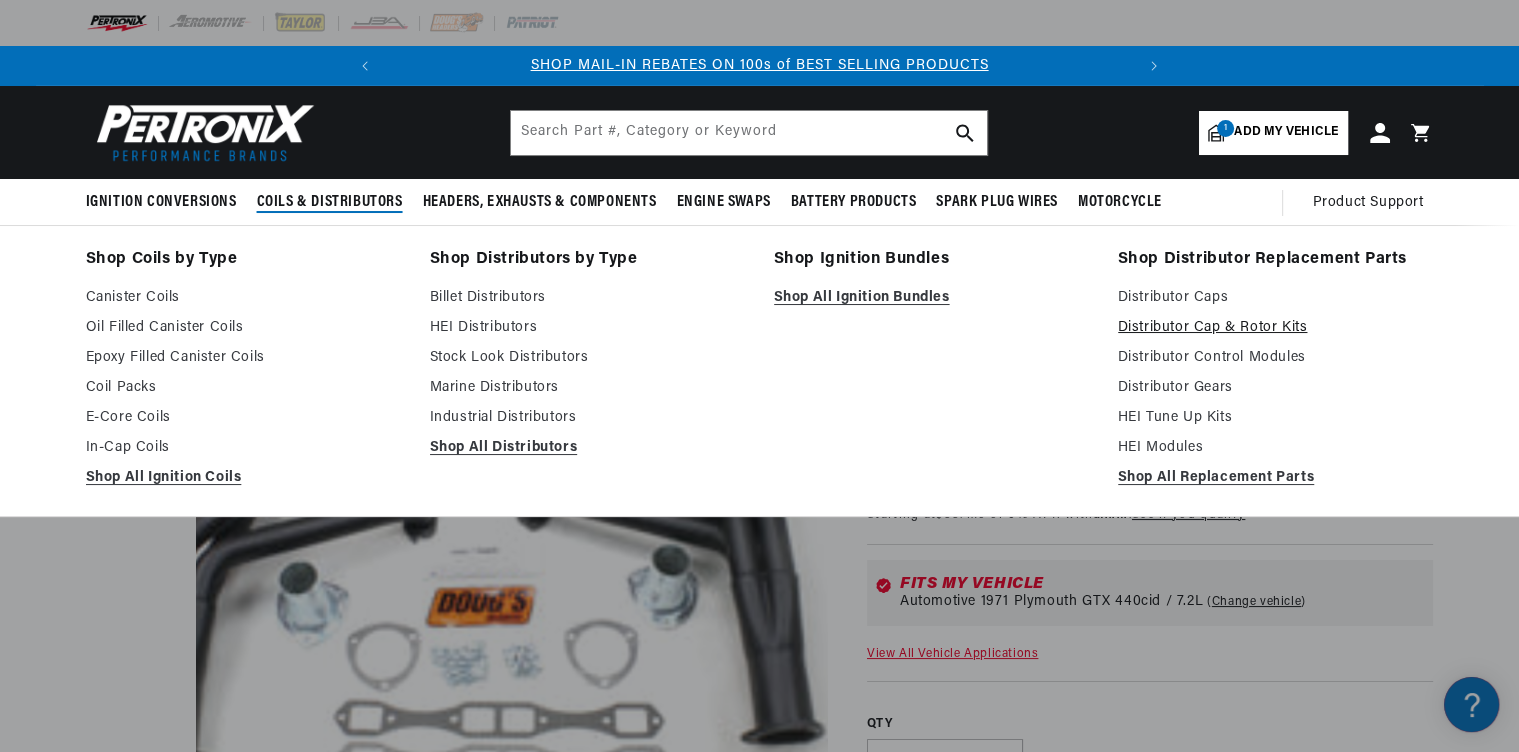 click on "Distributor Cap & Rotor Kits" at bounding box center [1276, 328] 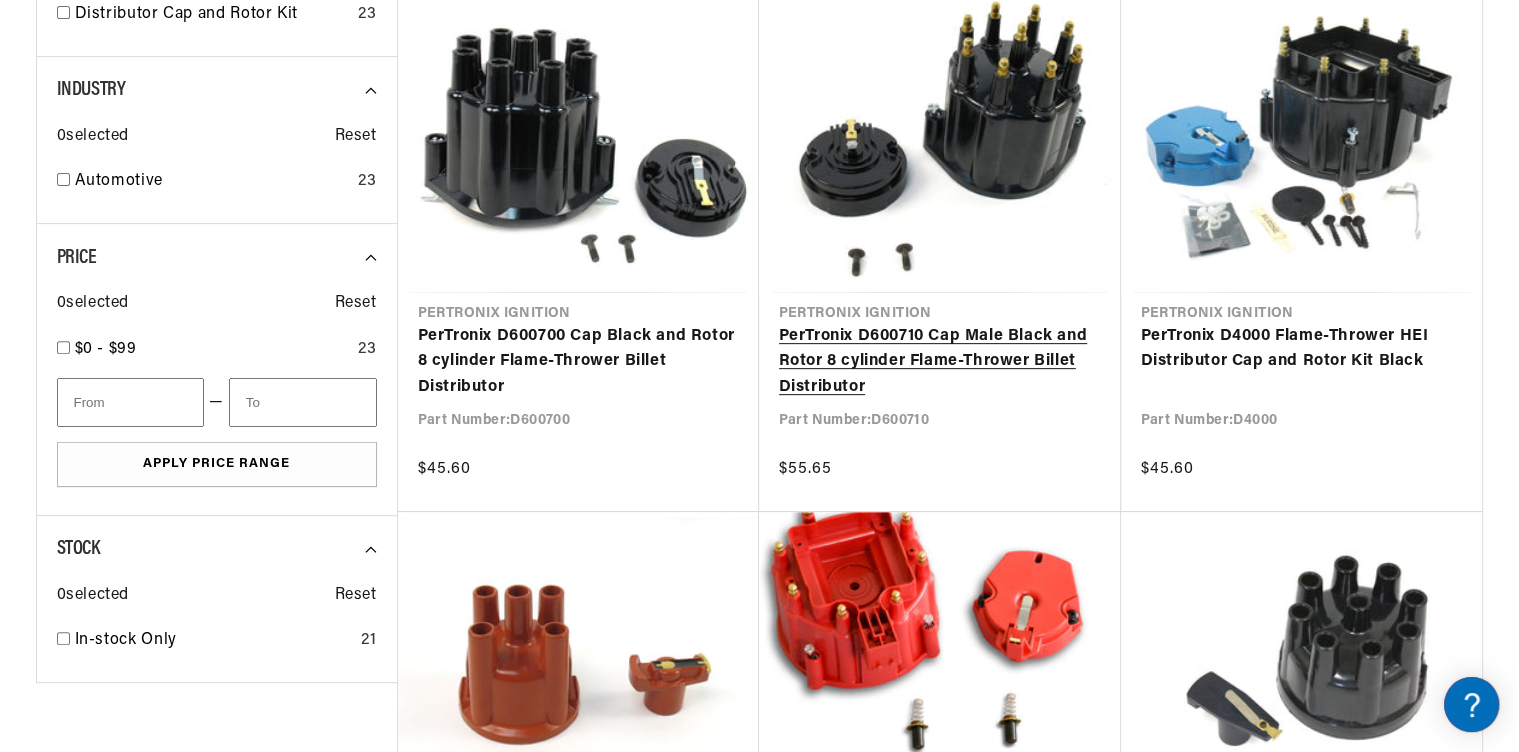 scroll, scrollTop: 715, scrollLeft: 0, axis: vertical 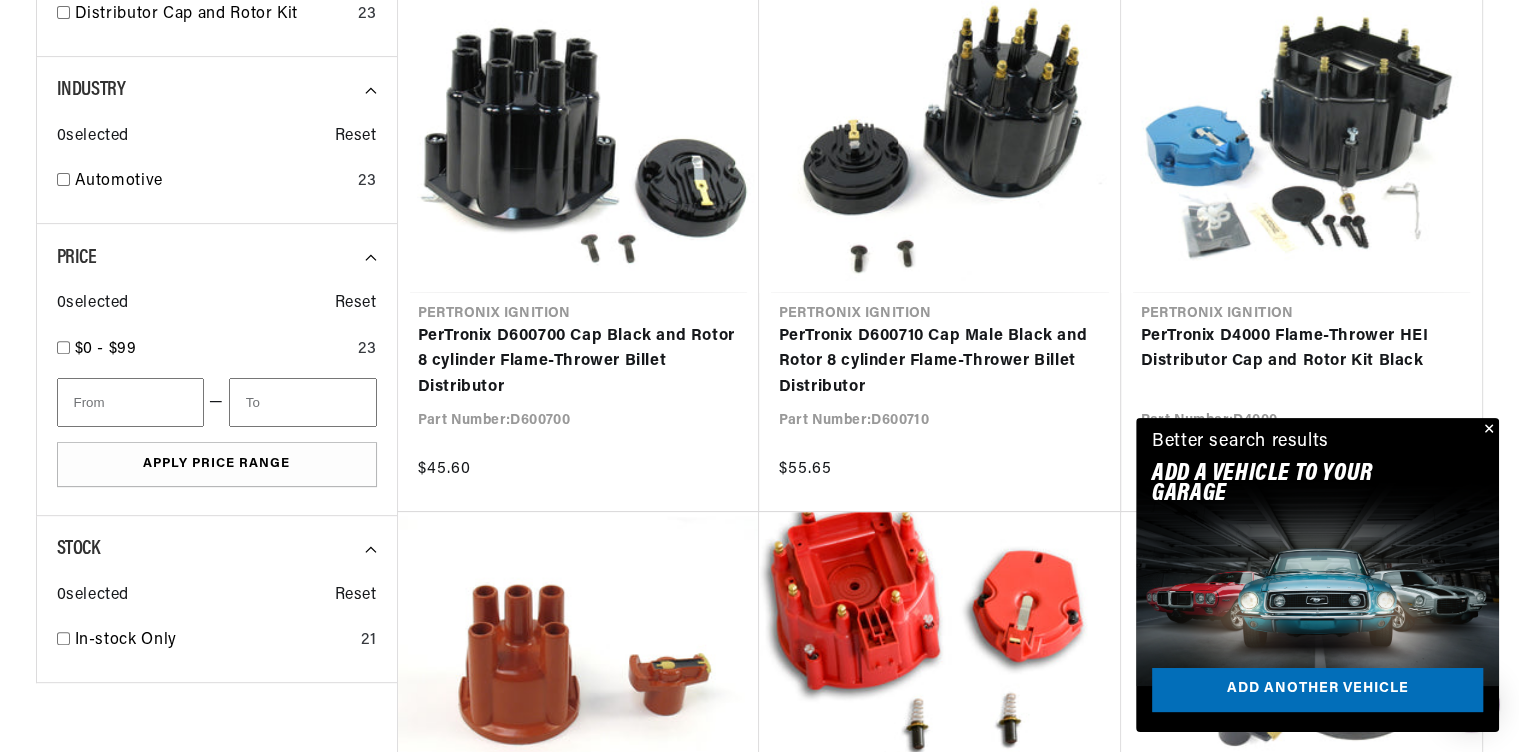 click at bounding box center [1487, 430] 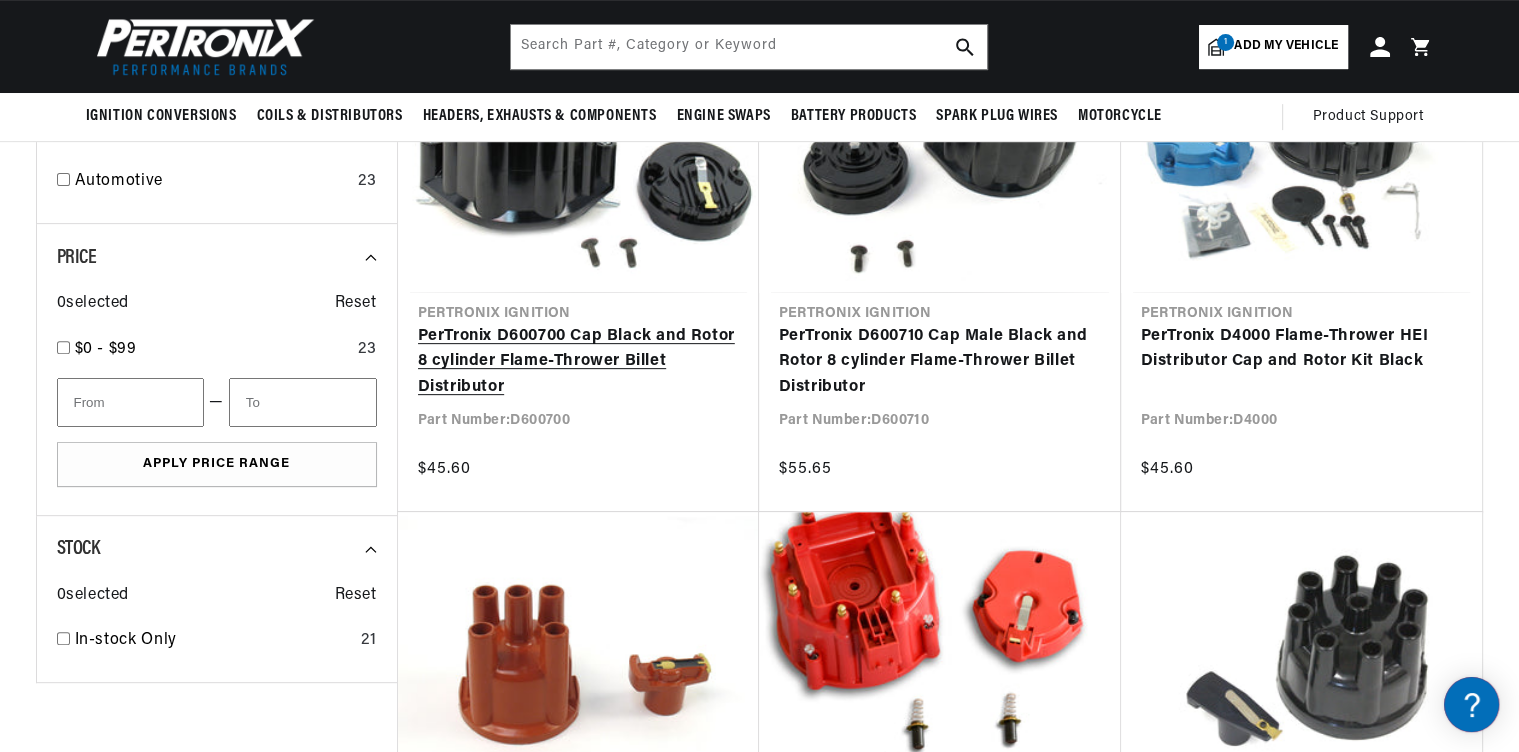scroll, scrollTop: 0, scrollLeft: 0, axis: both 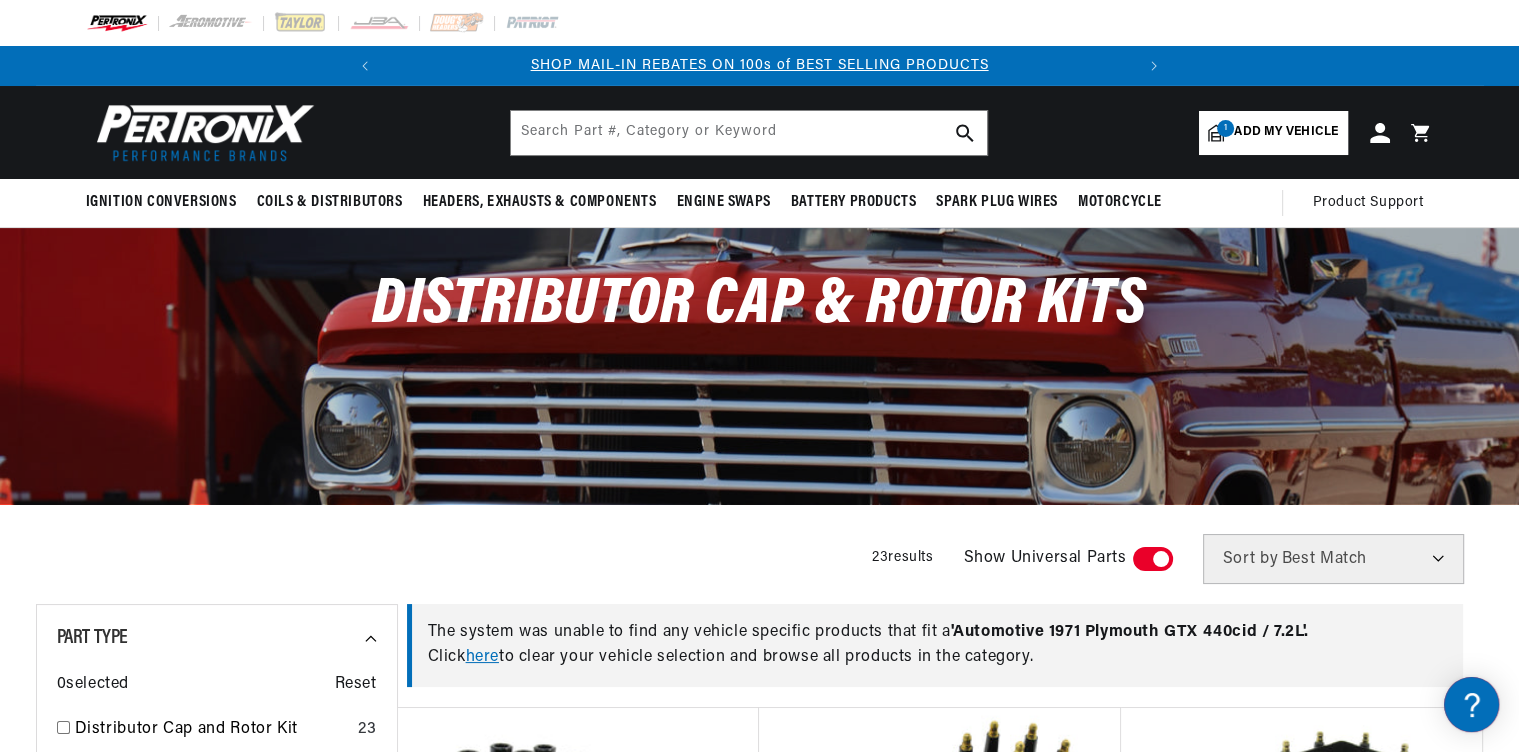 click on "here" at bounding box center [482, 657] 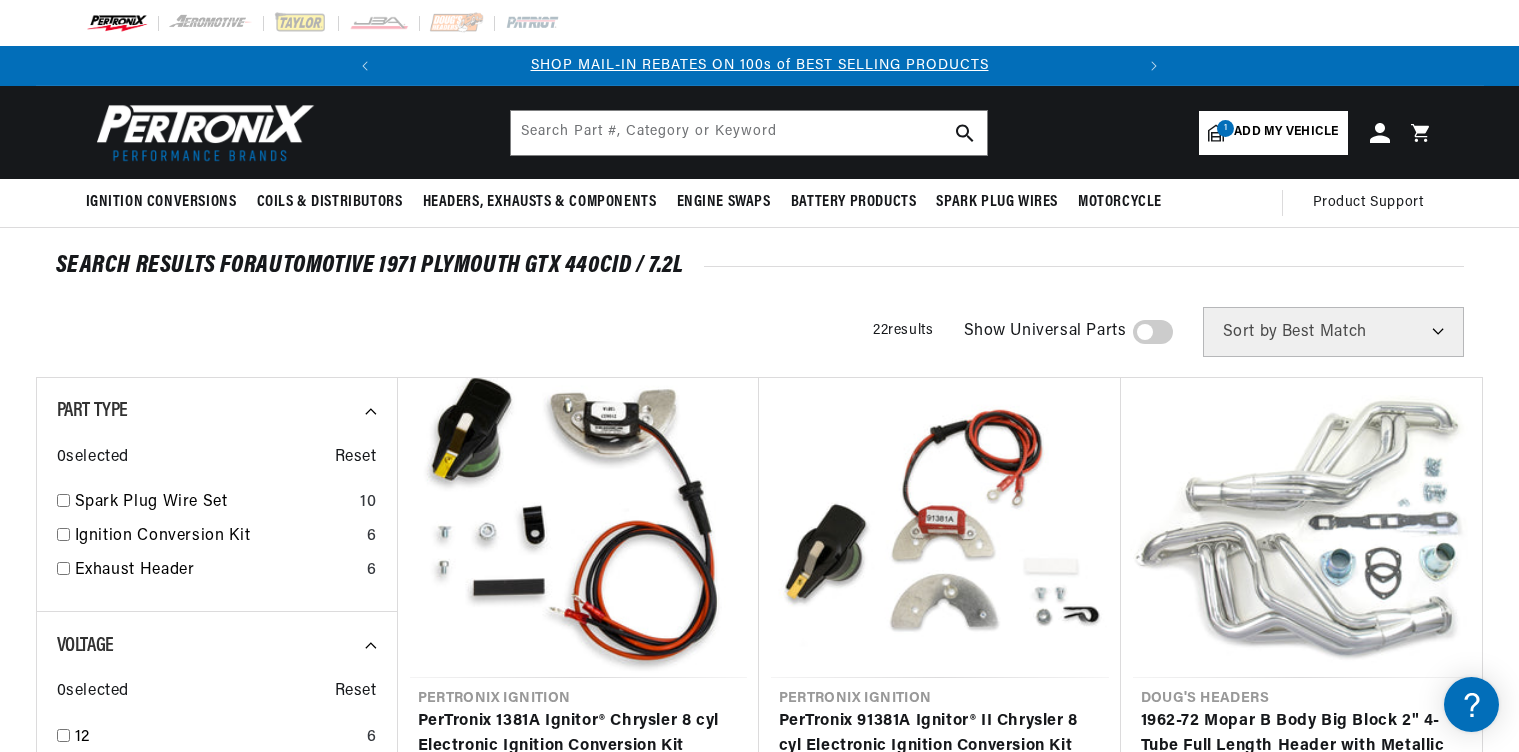 scroll, scrollTop: 0, scrollLeft: 0, axis: both 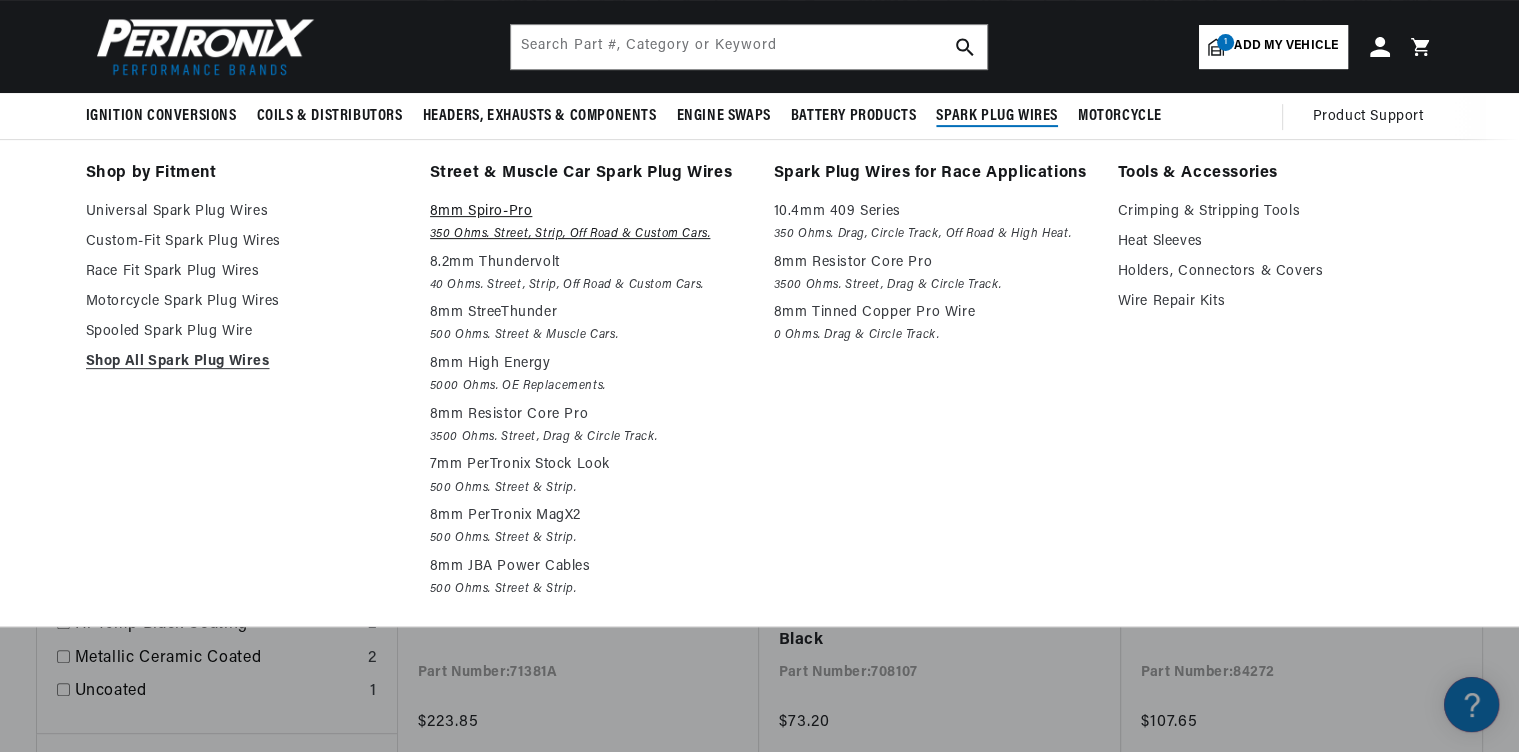 click on "8mm Spiro-Pro" at bounding box center (588, 212) 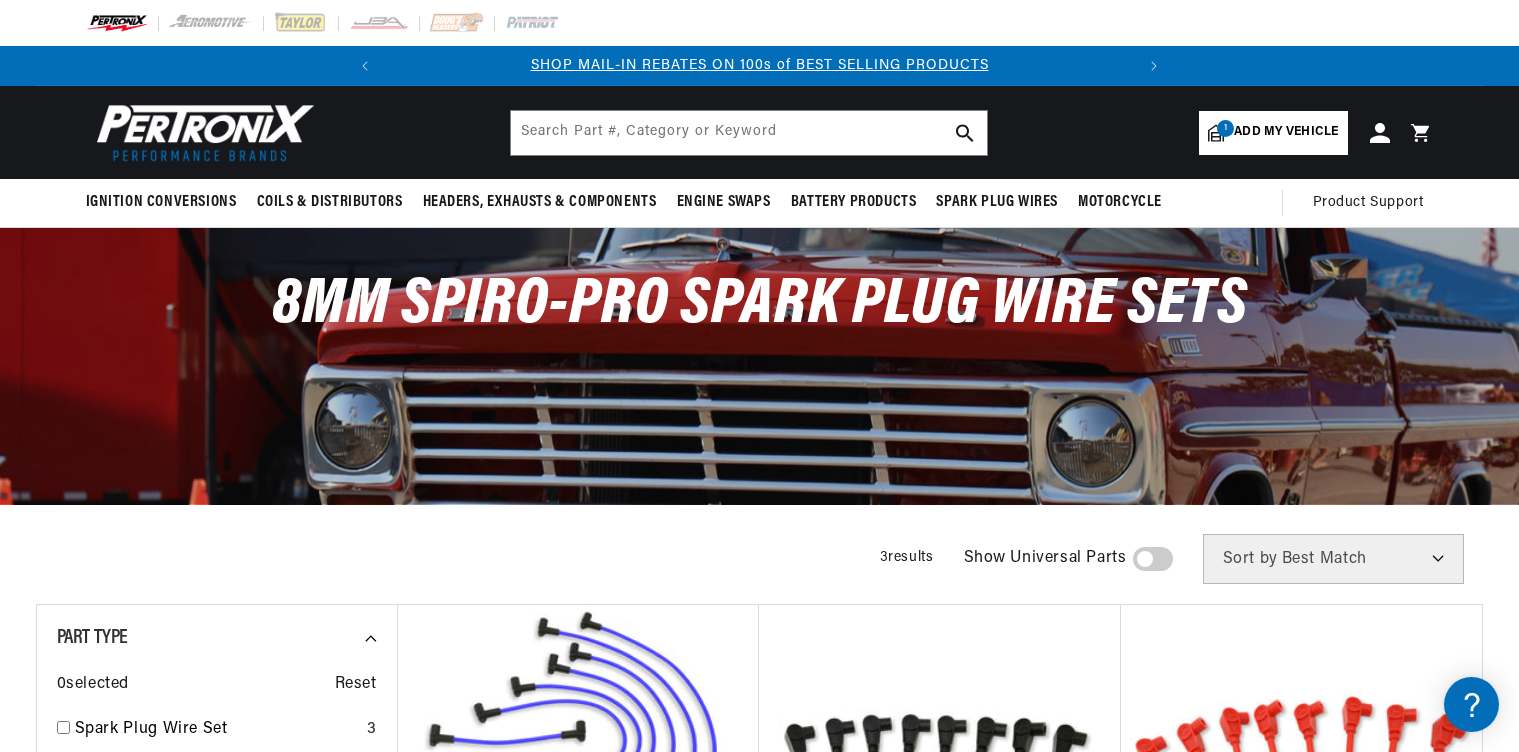 scroll, scrollTop: 0, scrollLeft: 0, axis: both 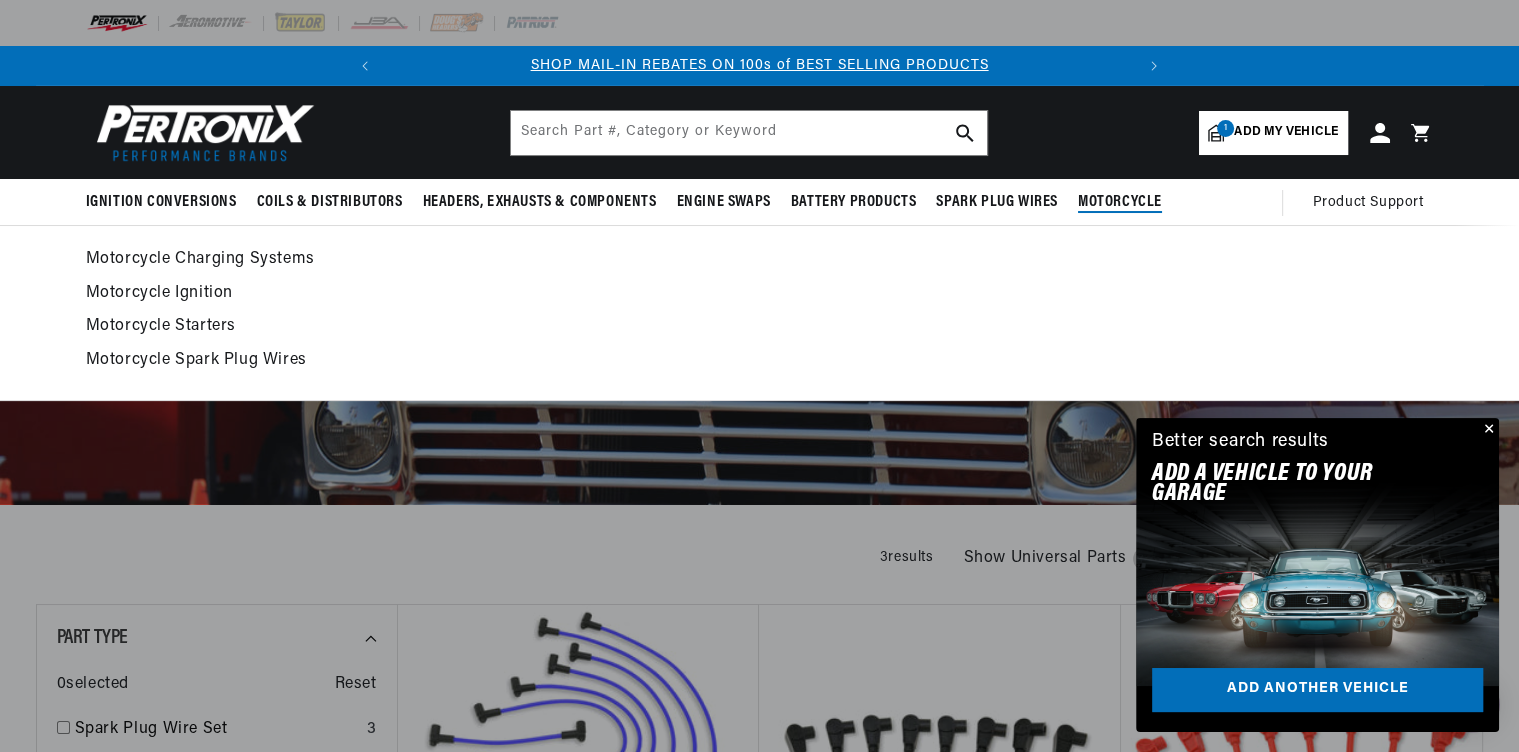 click on "Motorcycle Spark Plug Wires" at bounding box center (760, 361) 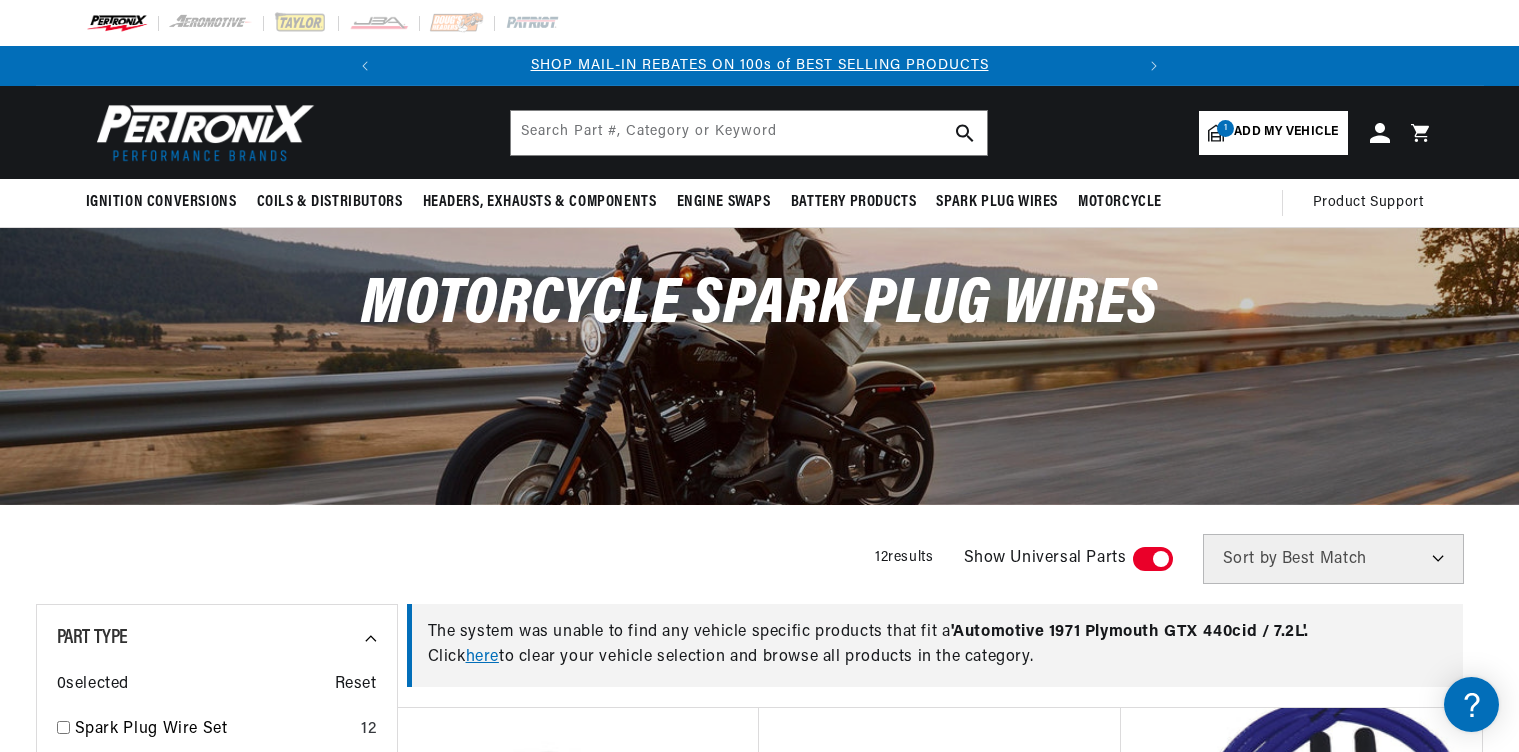 scroll, scrollTop: 230, scrollLeft: 0, axis: vertical 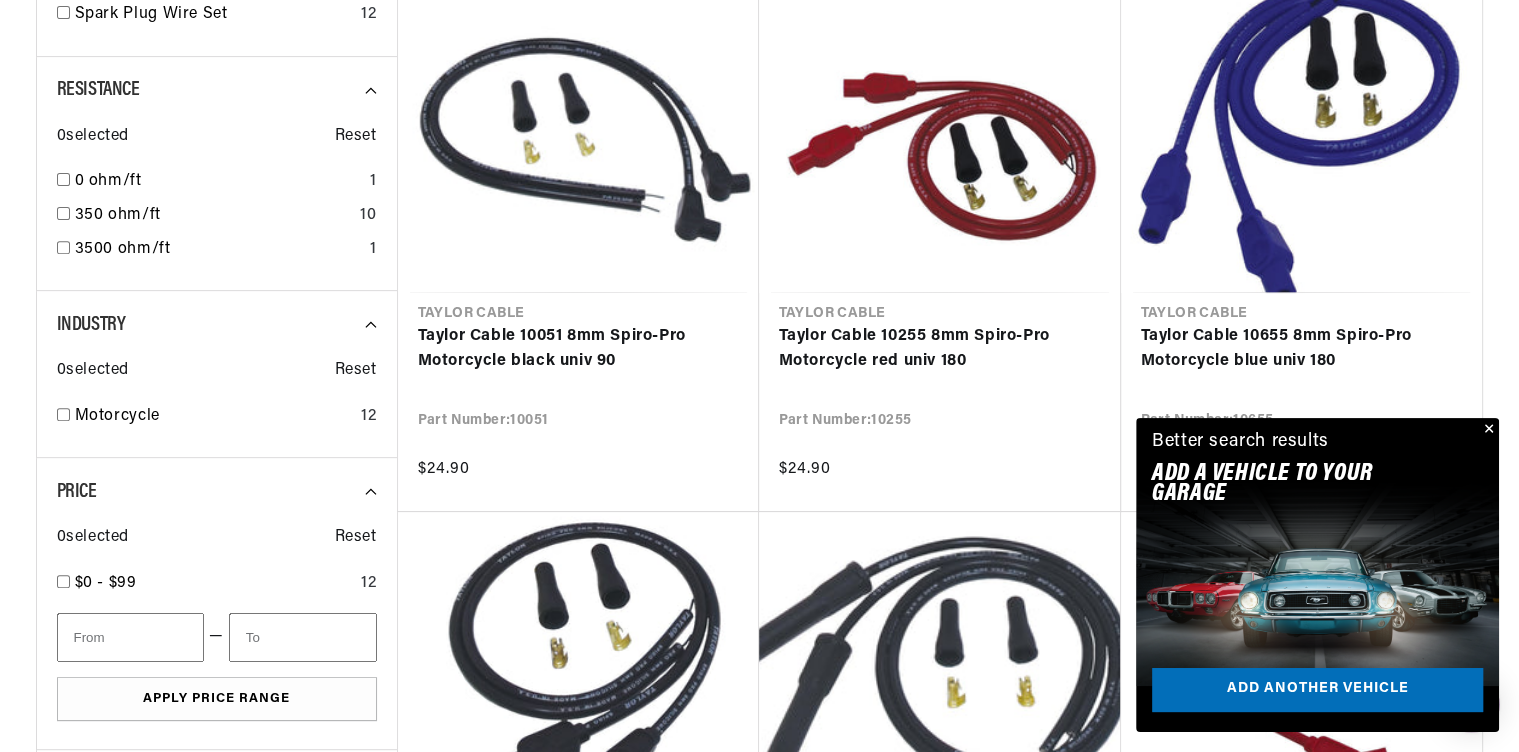 click at bounding box center (1487, 430) 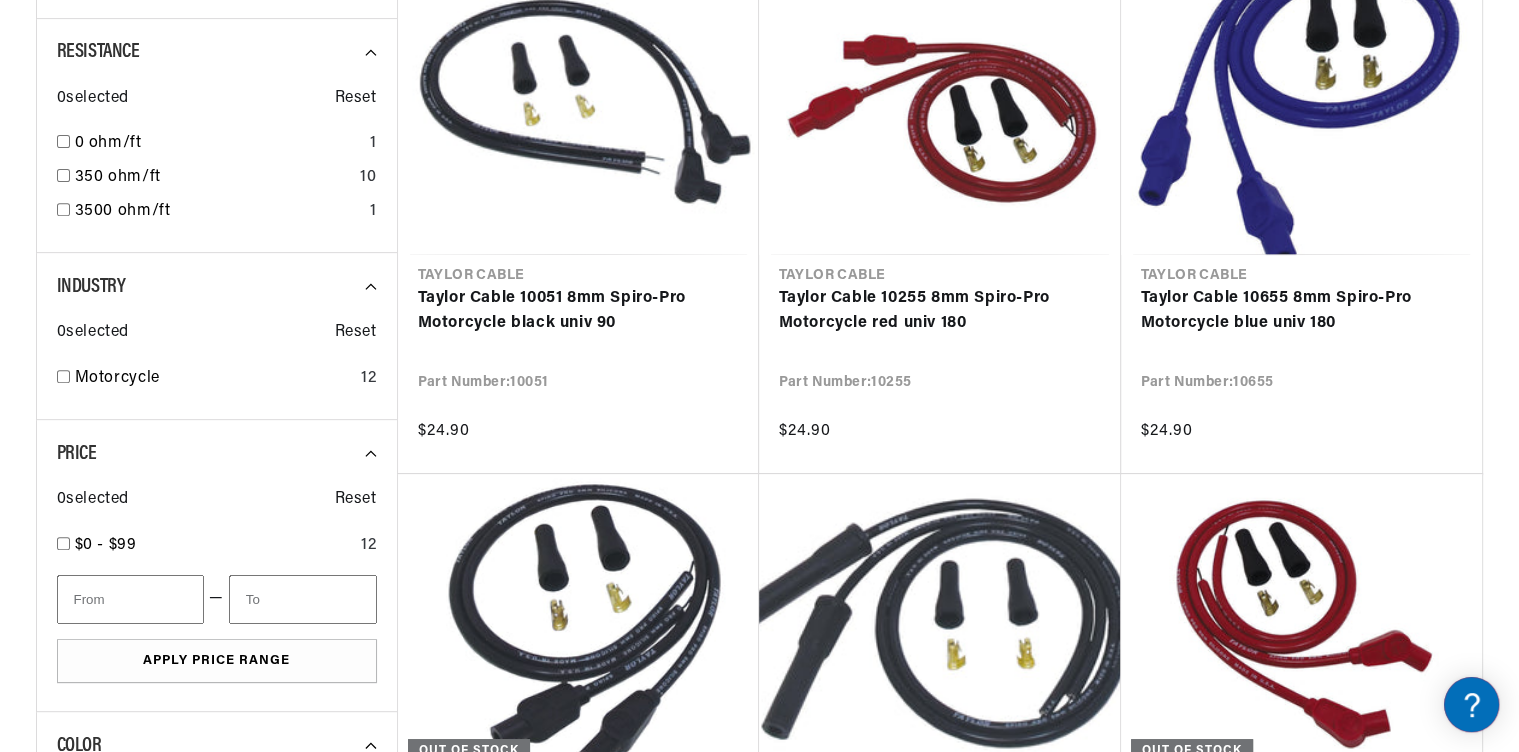 scroll, scrollTop: 0, scrollLeft: 0, axis: both 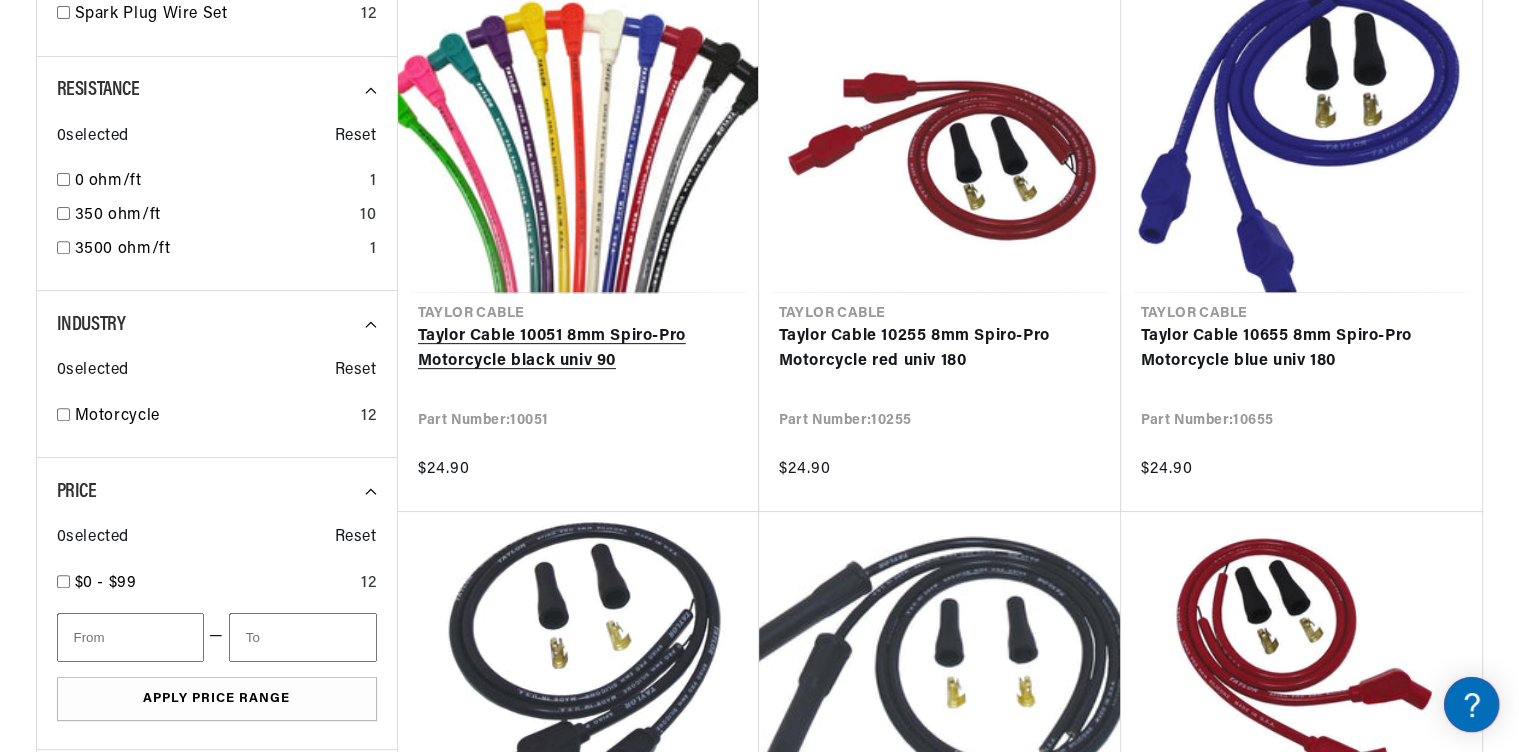 click on "Taylor Cable 10051 8mm Spiro-Pro Motorcycle black univ 90" at bounding box center [578, 349] 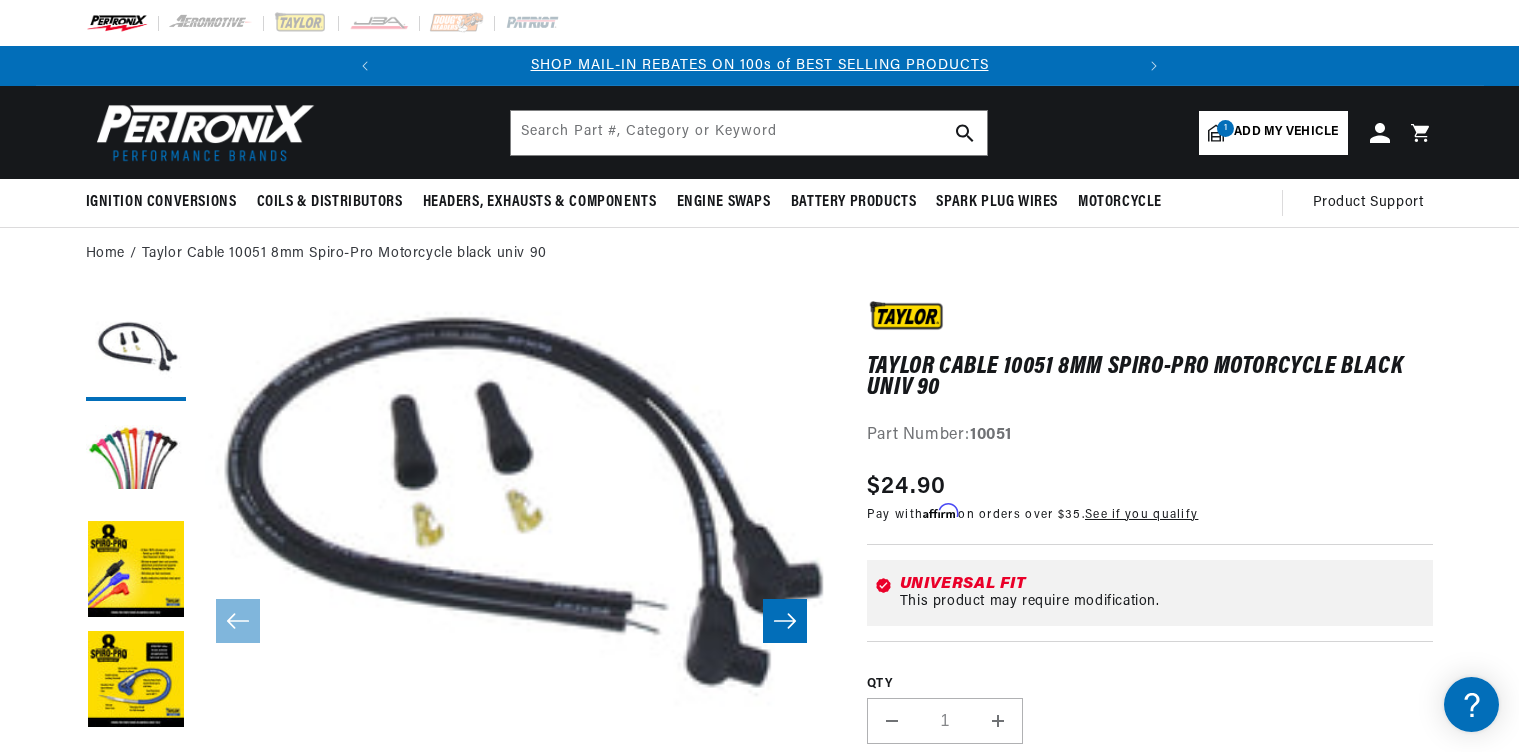 scroll, scrollTop: 0, scrollLeft: 0, axis: both 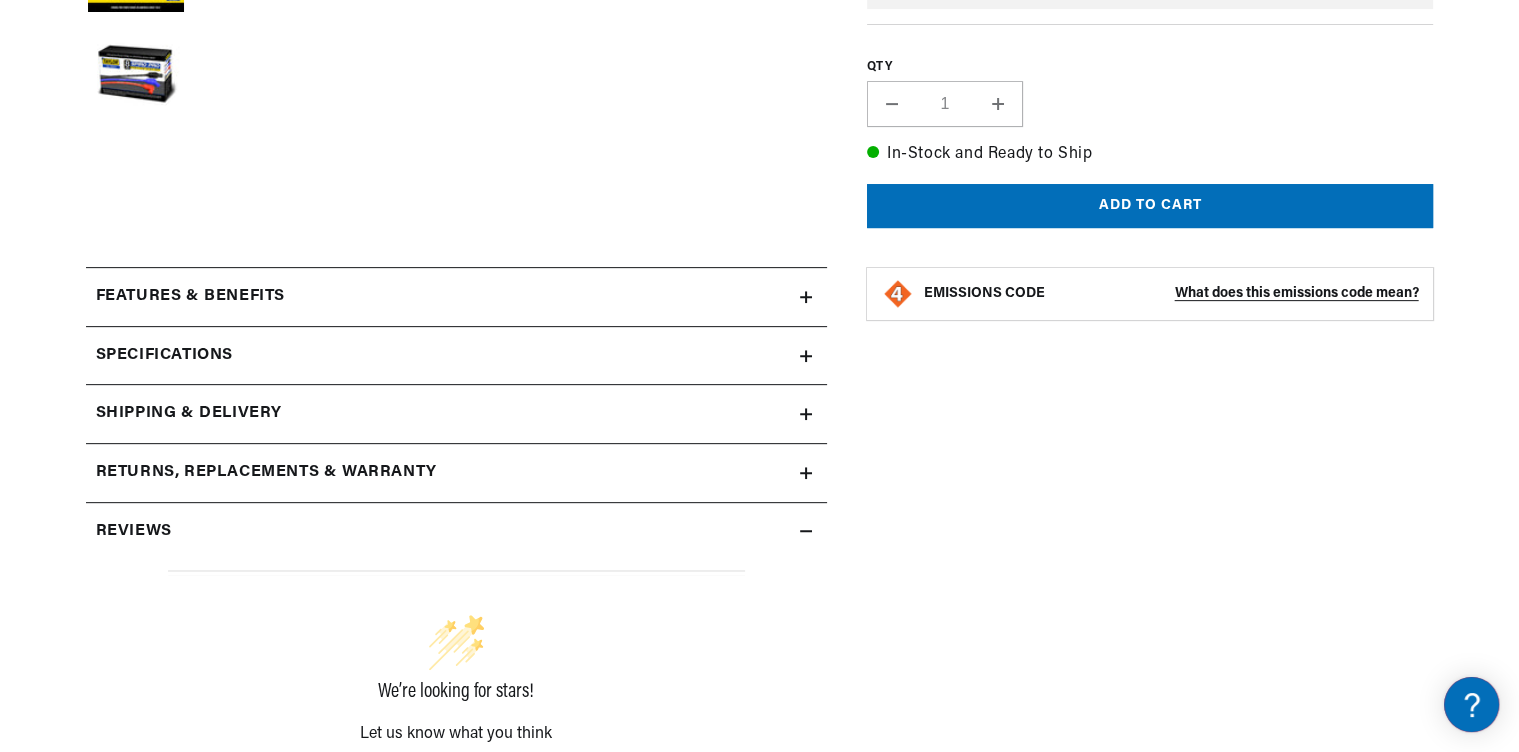 click on "Specifications" at bounding box center (456, 297) 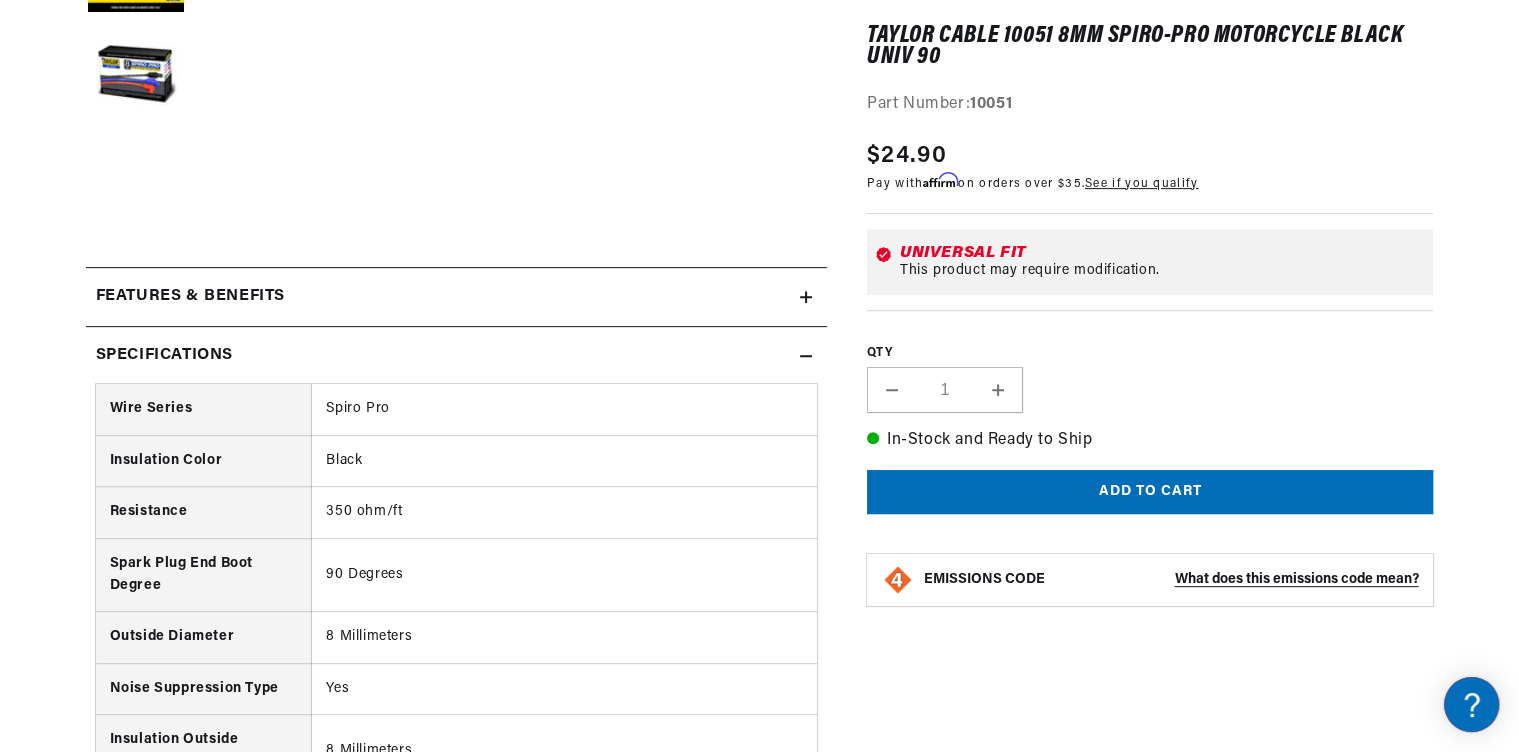 click on "Specifications" at bounding box center (456, 297) 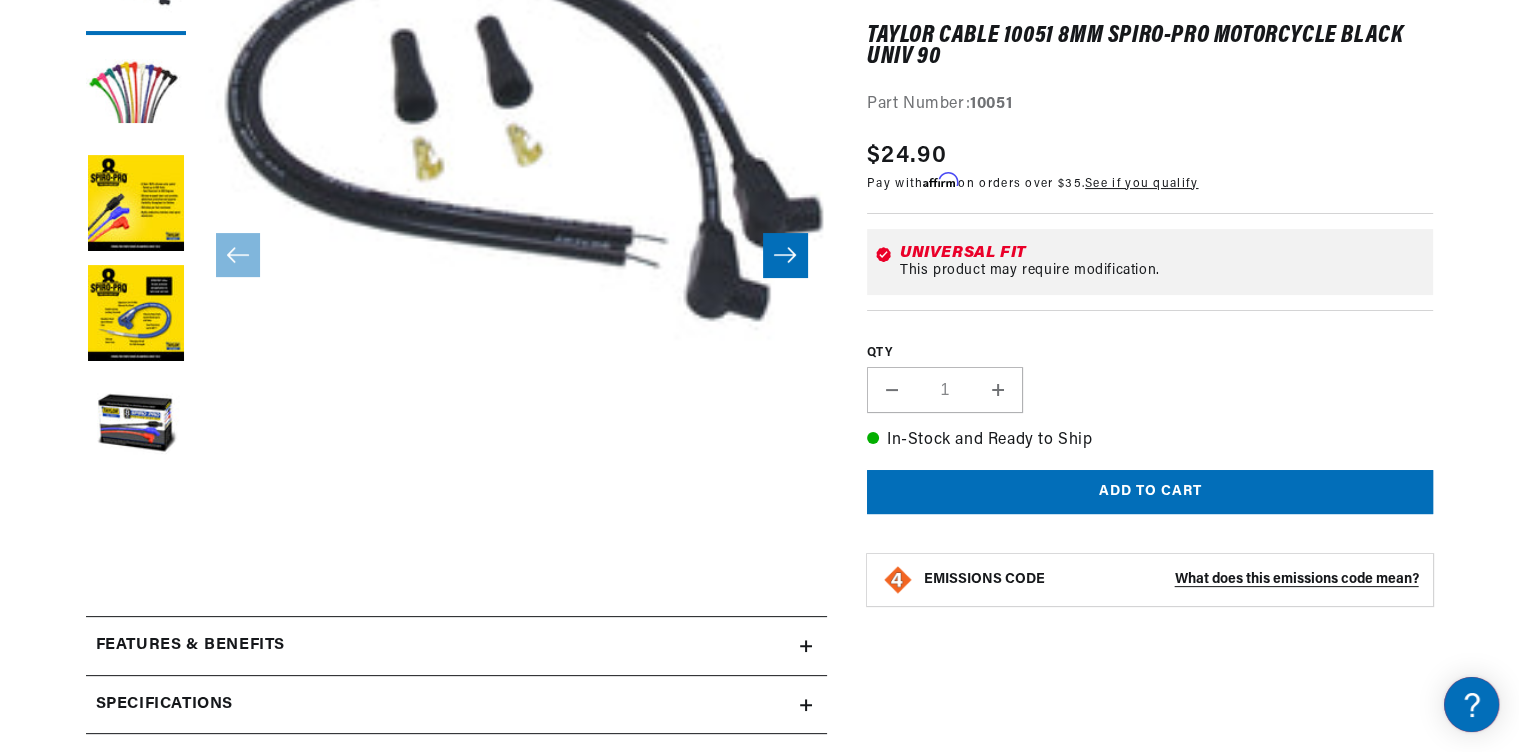 scroll, scrollTop: 0, scrollLeft: 0, axis: both 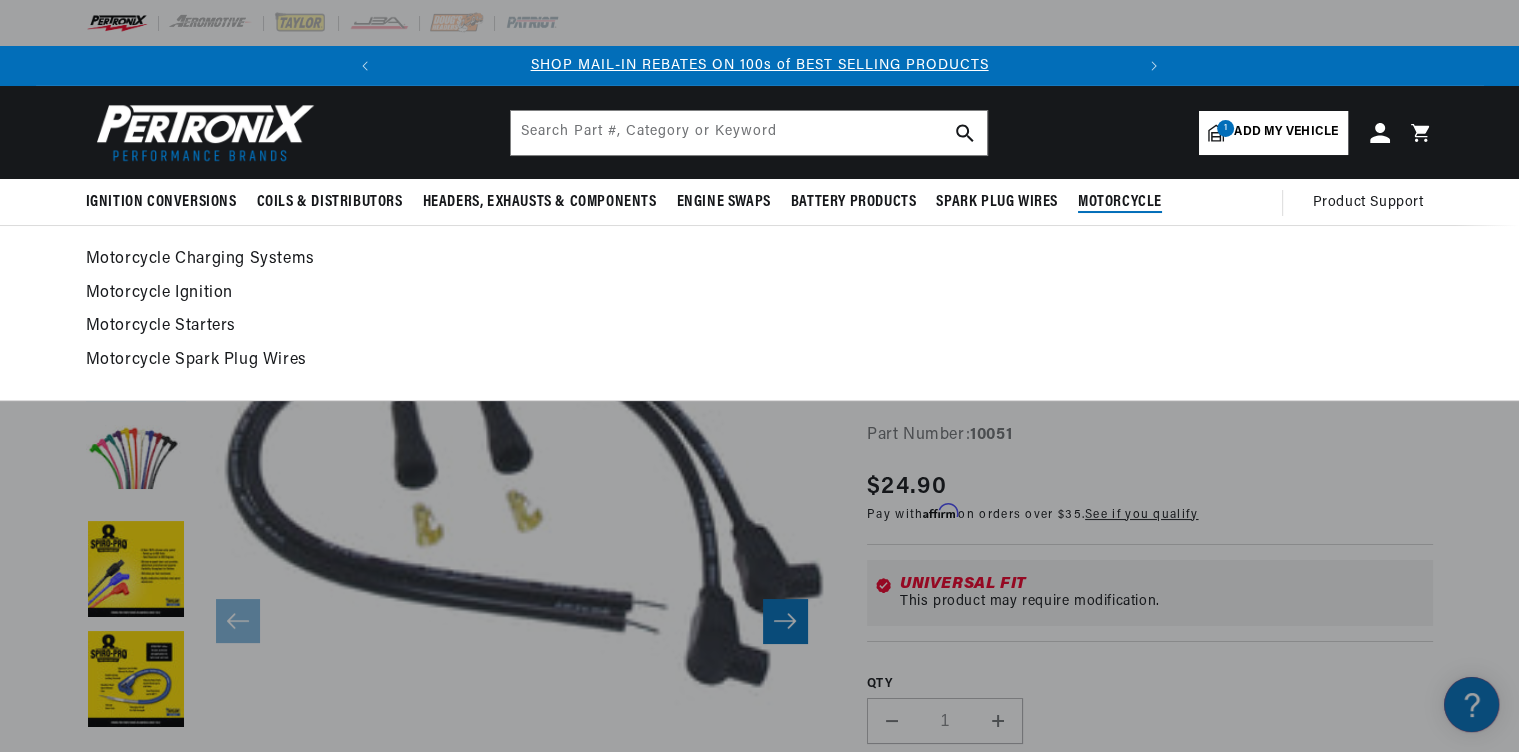 click on "Motorcycle Ignition" at bounding box center [760, 294] 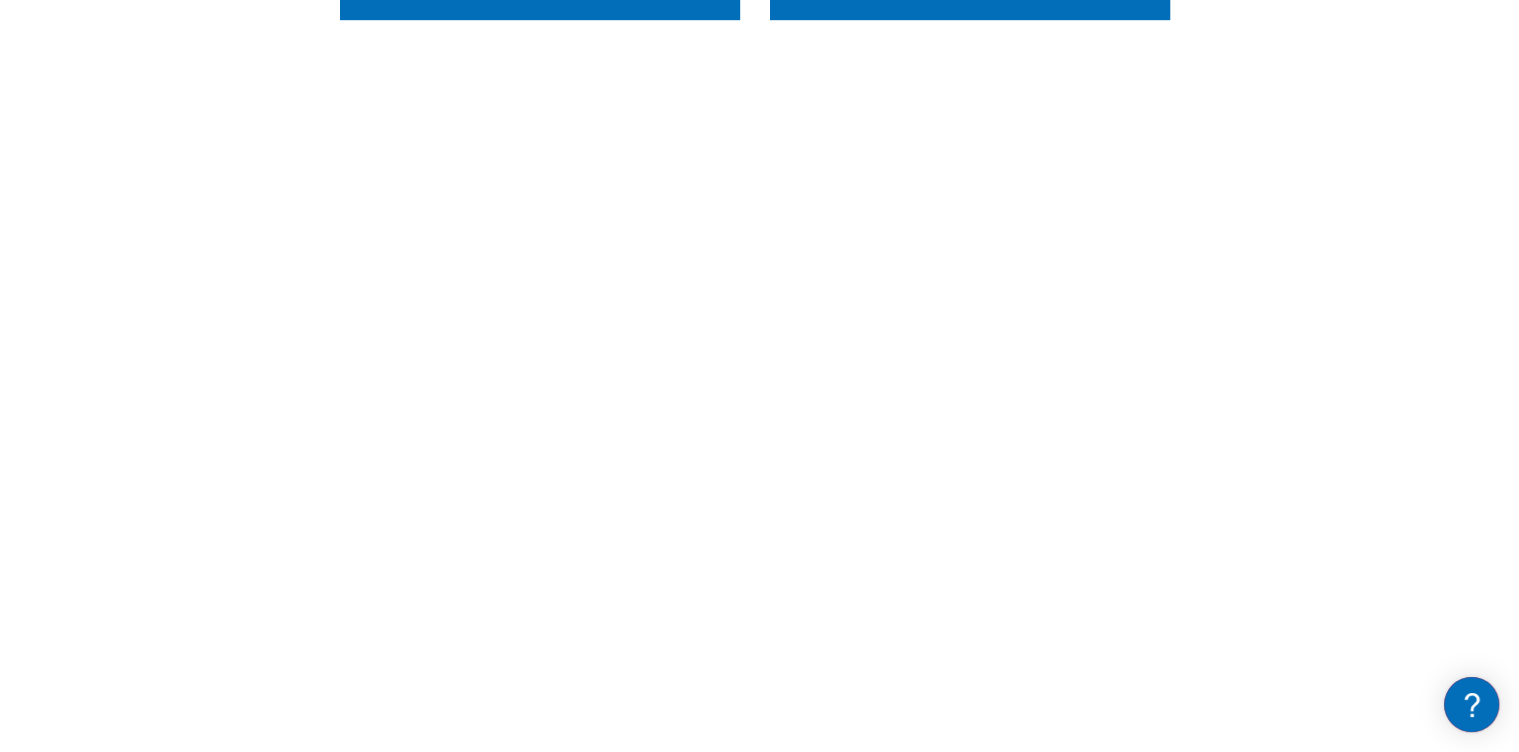 scroll, scrollTop: 715, scrollLeft: 0, axis: vertical 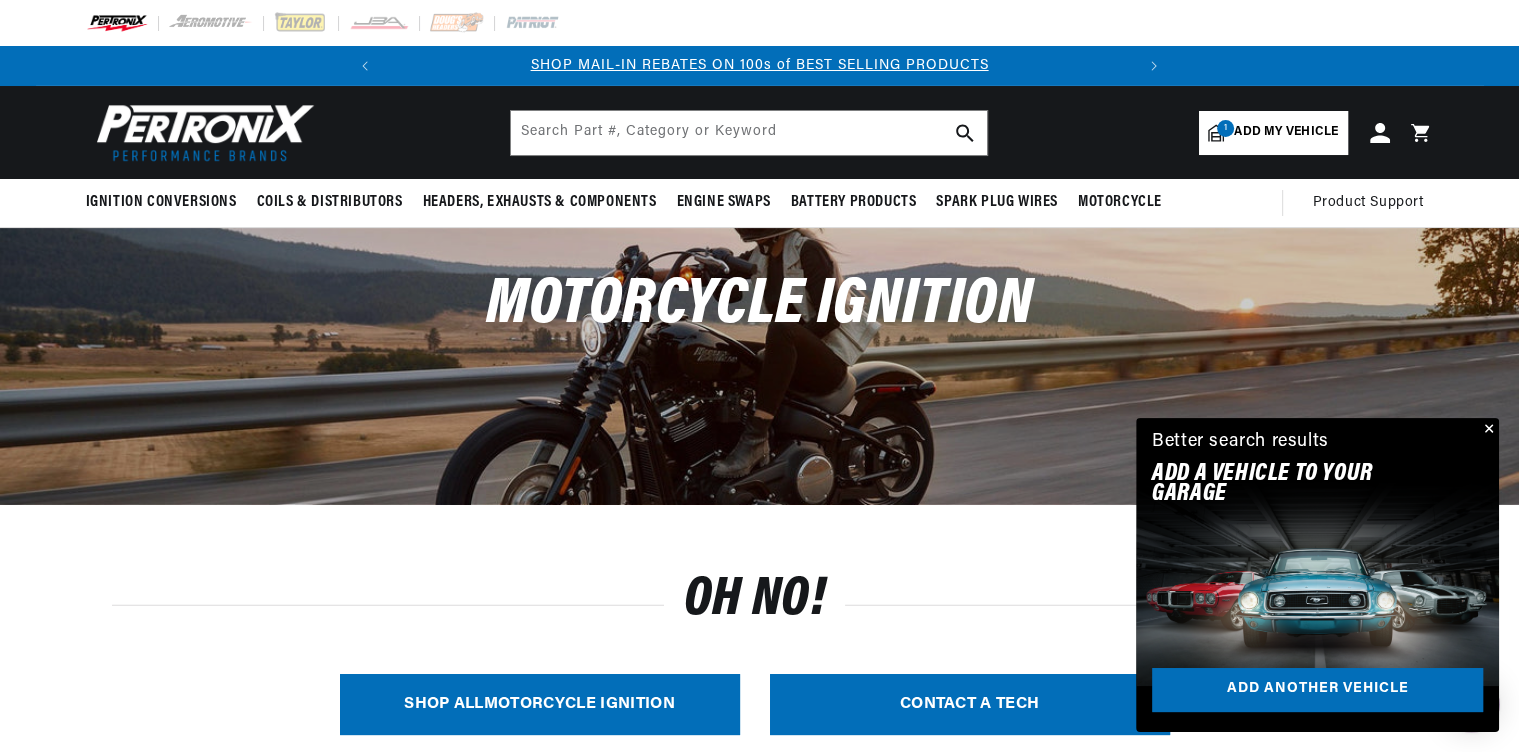 click on "SHOP ALL  Motorcycle Ignition" at bounding box center [540, 704] 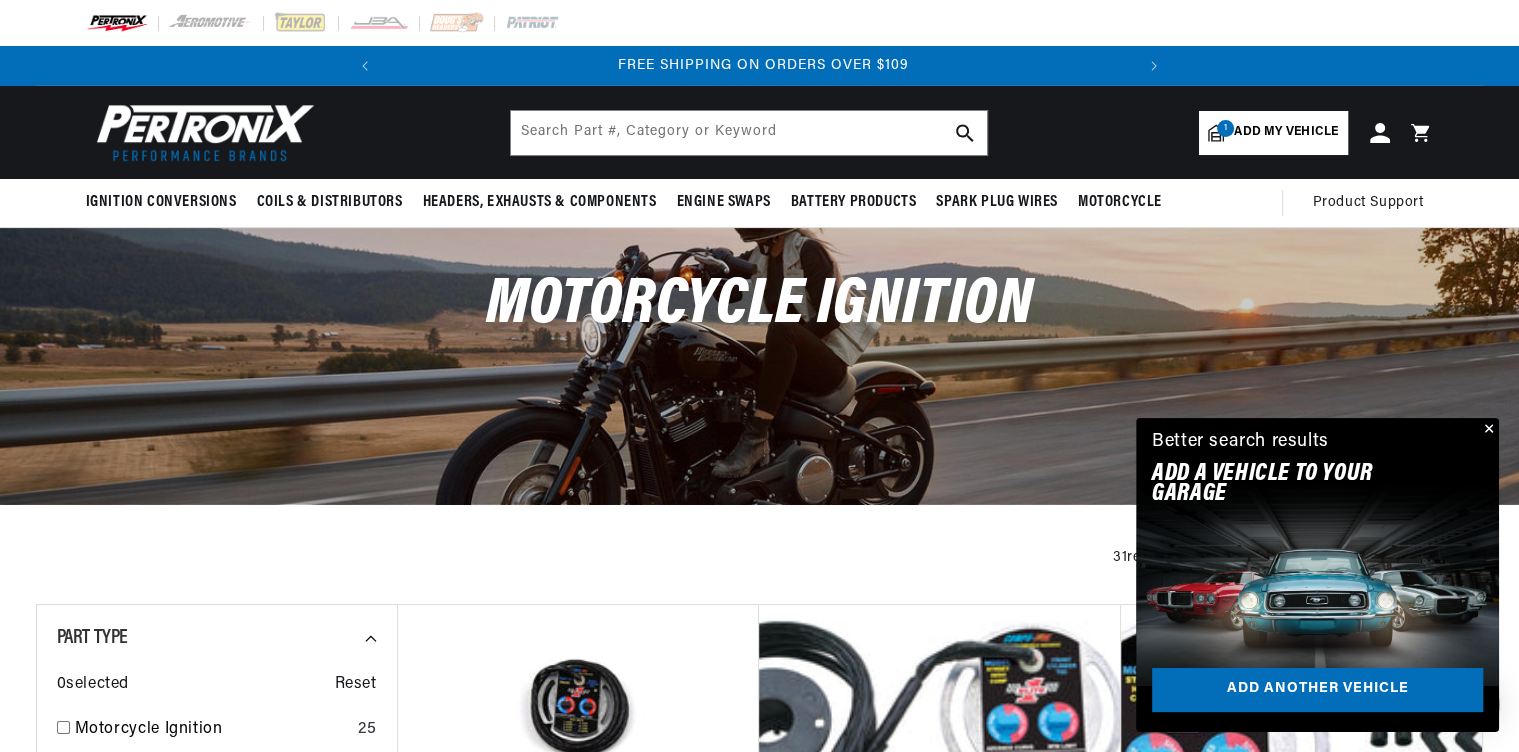 scroll, scrollTop: 0, scrollLeft: 746, axis: horizontal 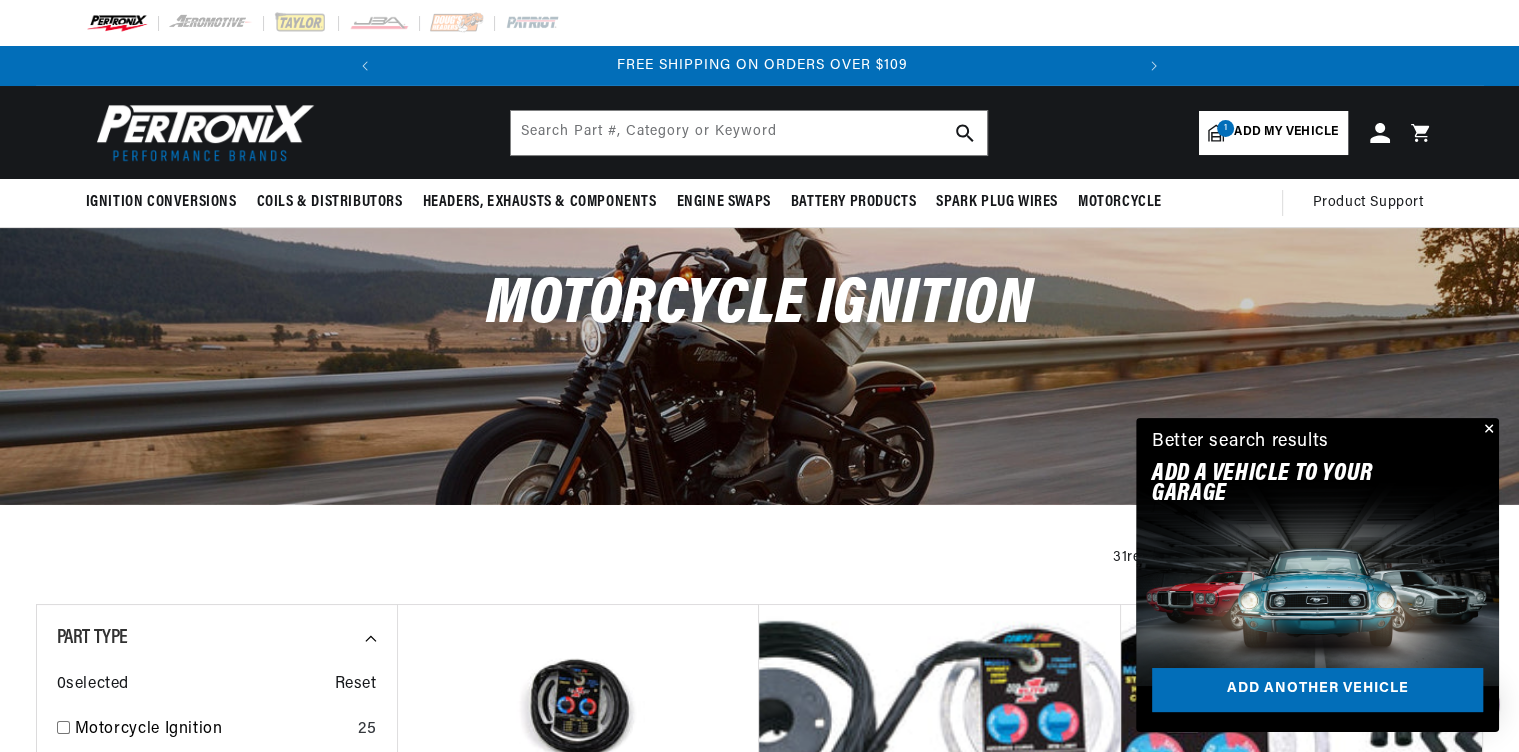 click at bounding box center (1487, 430) 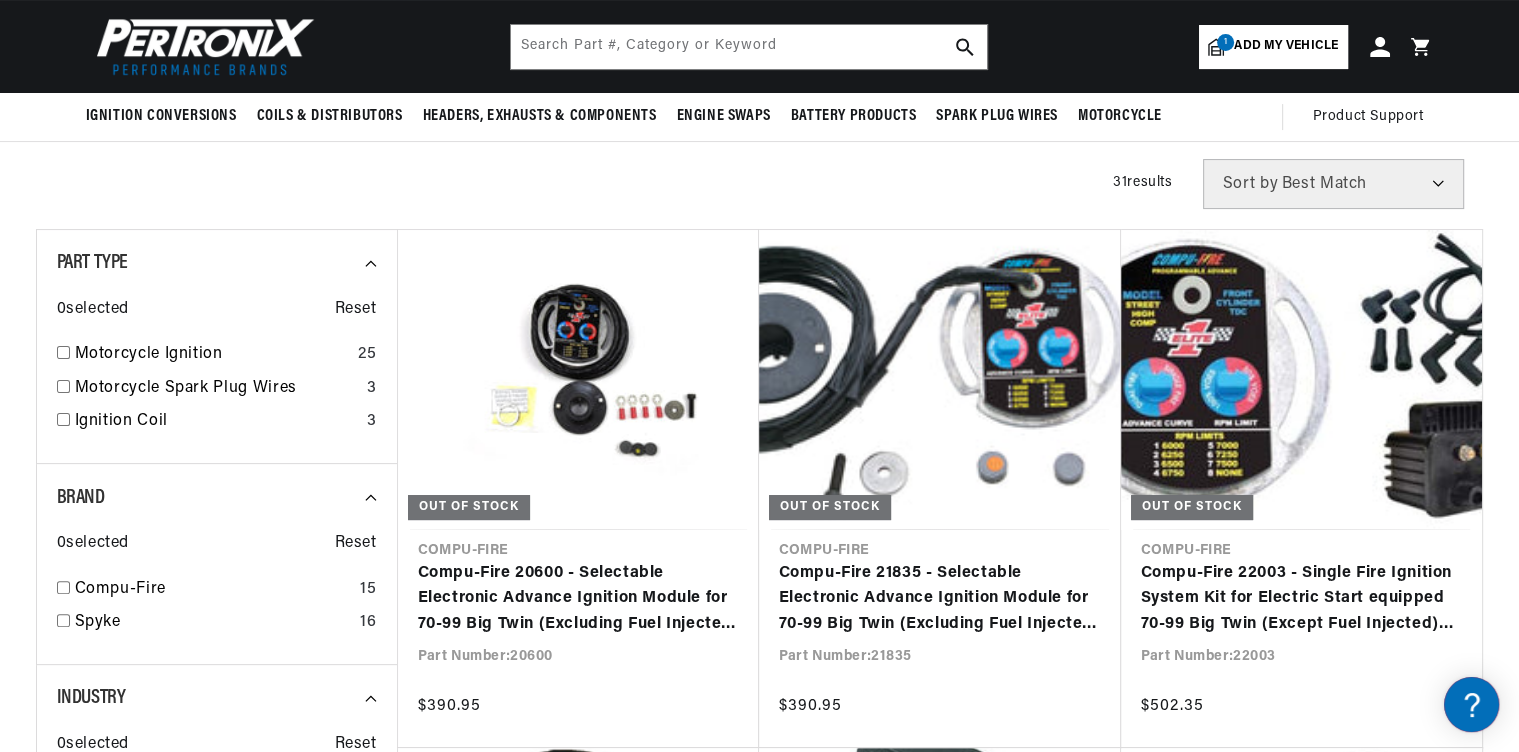 scroll, scrollTop: 142, scrollLeft: 0, axis: vertical 